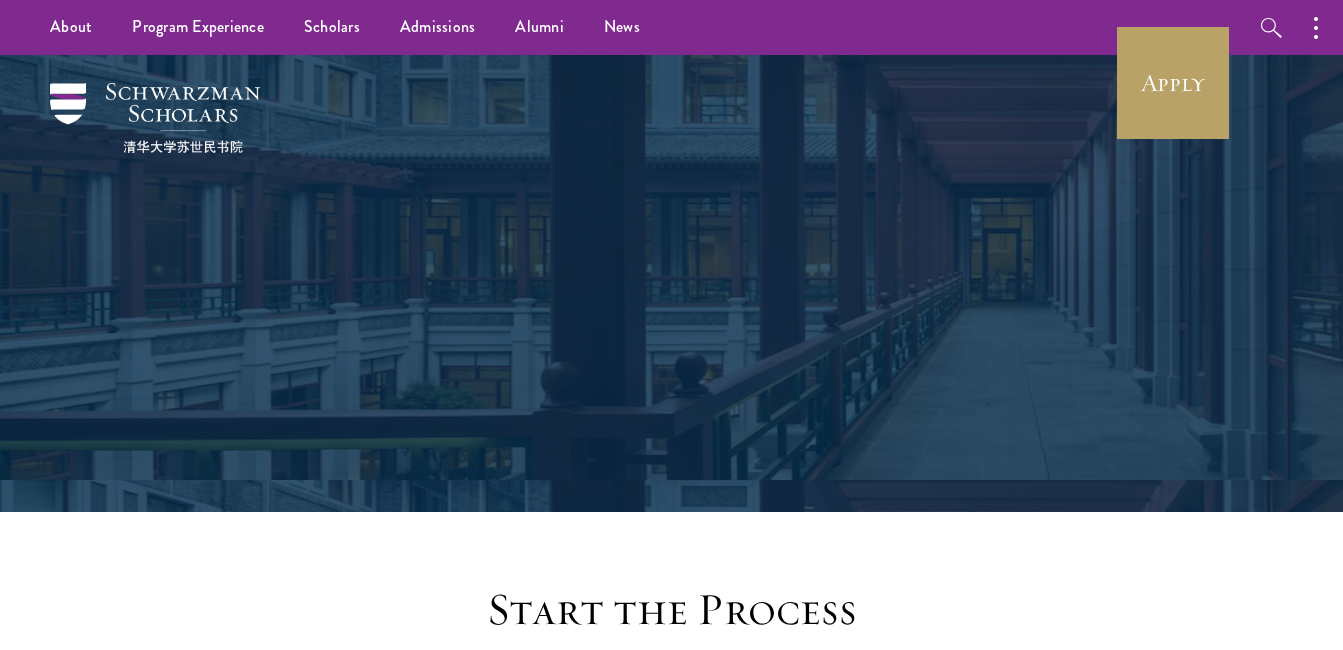 scroll, scrollTop: 0, scrollLeft: 0, axis: both 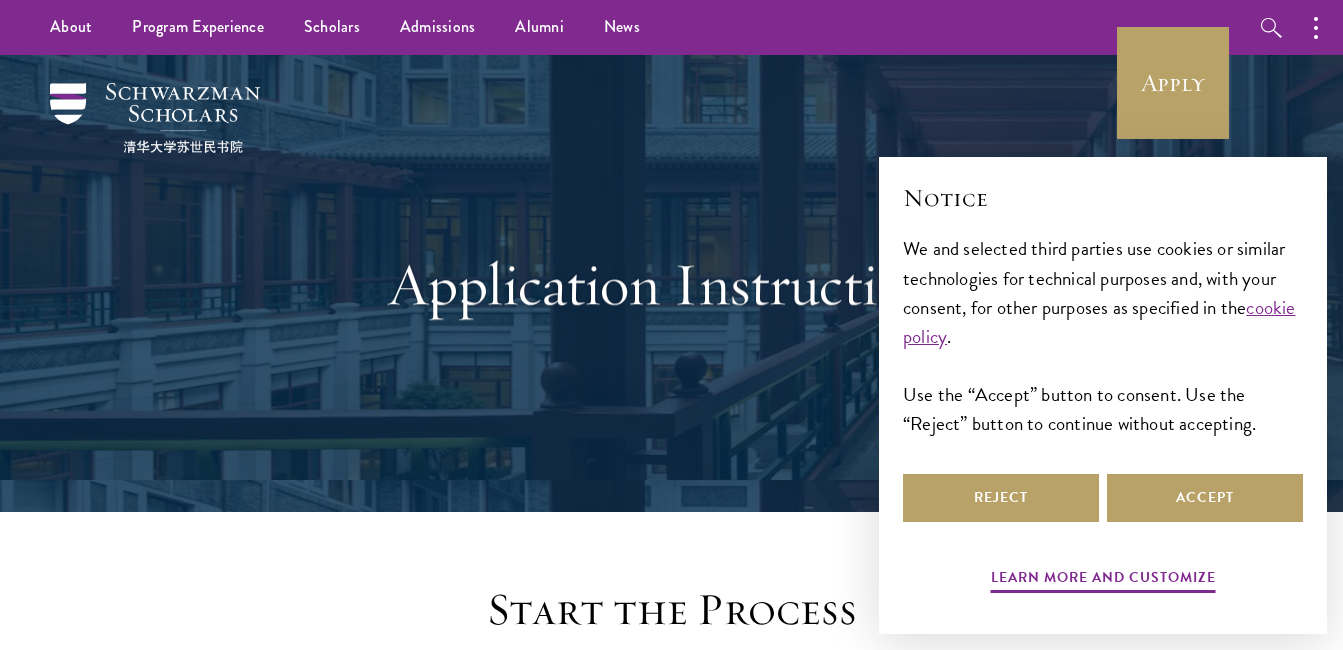 click on "Reject Accept" at bounding box center (1103, 498) 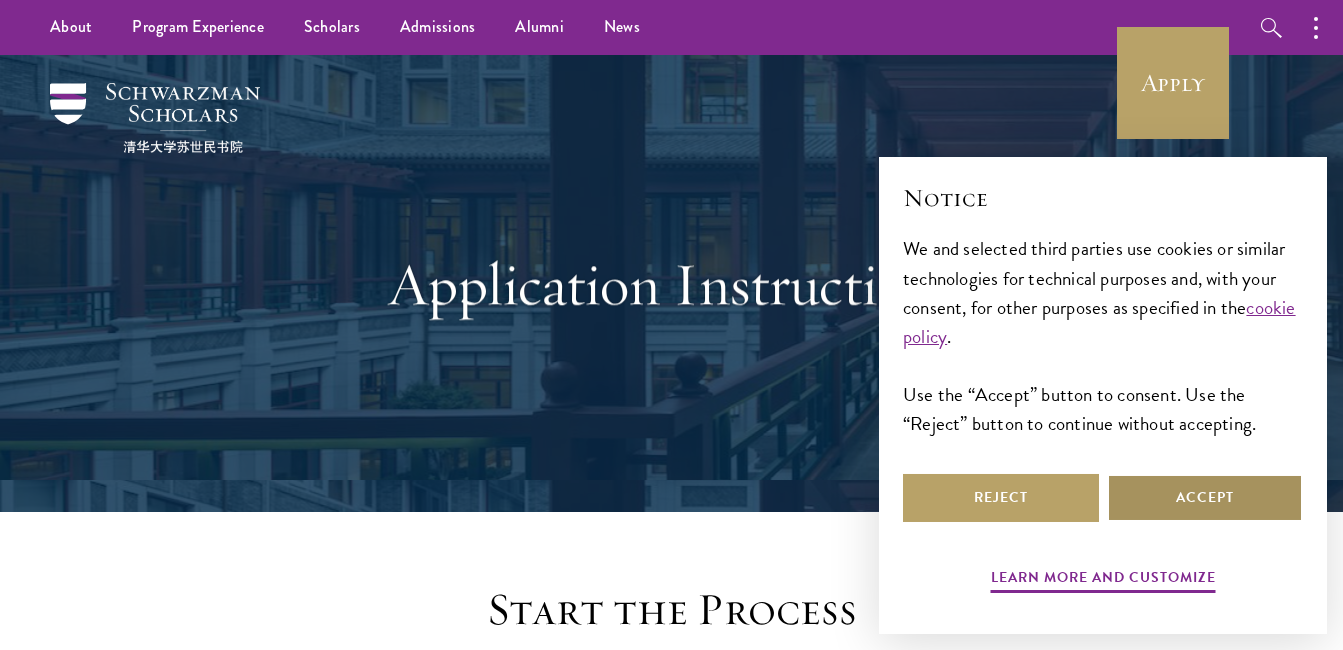 click on "Accept" at bounding box center [1205, 498] 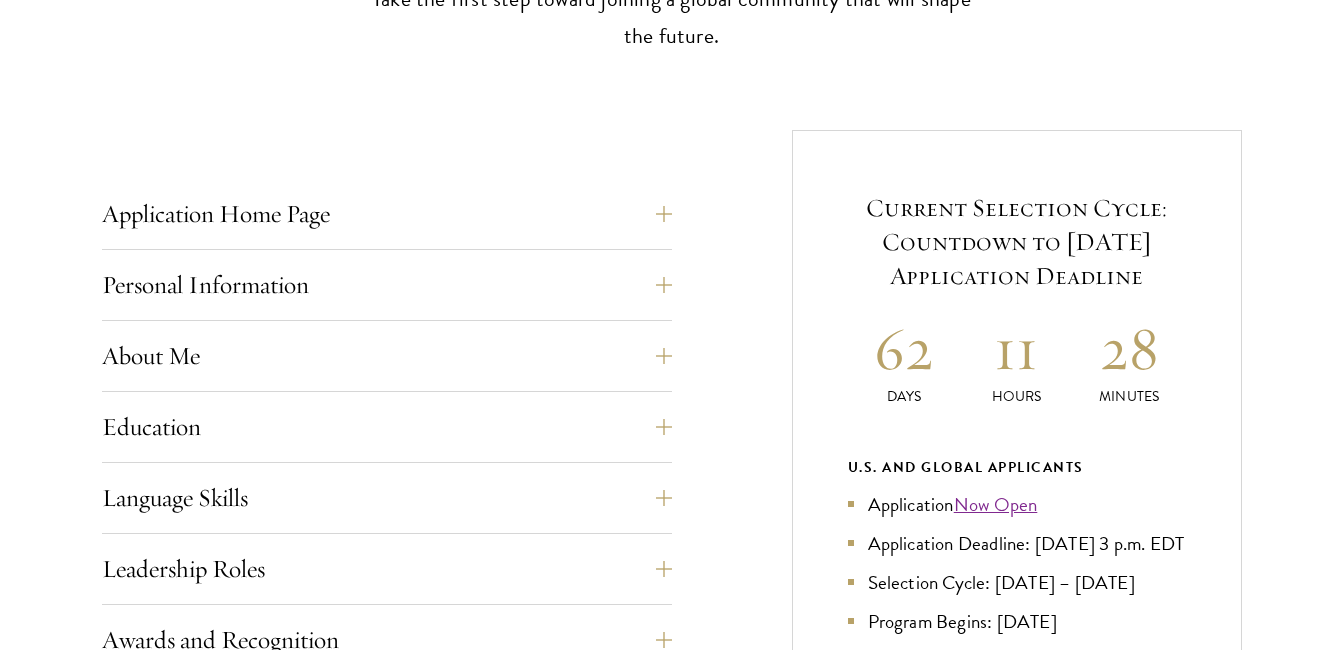 scroll, scrollTop: 719, scrollLeft: 0, axis: vertical 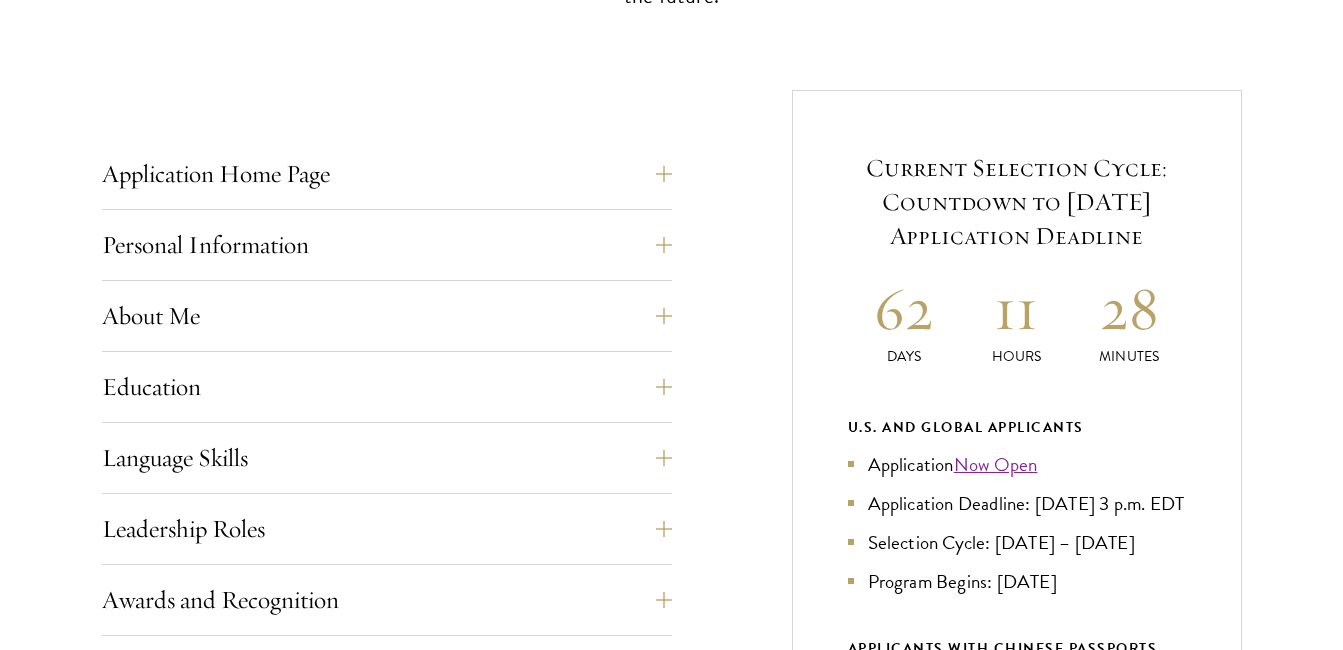 click on "Start the Process
Take the first step toward joining a global community that will shape the future.
Application Home Page
The online application form must be completed in English. All requirements must be submitted electronically; we do not accept materials via email or mail.
To begin, create an account to start a new application. The email address provided to create your account will be used for all correspondence about your admissions status. After creating an account, a system-generated email will be sent to you with a temporary PIN to activate your account. If you do not receive this email immediately, check your spam/junk folders. Add  admissions@schwarzmanscholars.org  to your safe senders list.
Personal Information
About Me
Biographical Profile:  Scholars .
Resume/Curriculum Vitae:
Video Introduction:
Interests:
Reapplicant Information:" at bounding box center (671, 569) 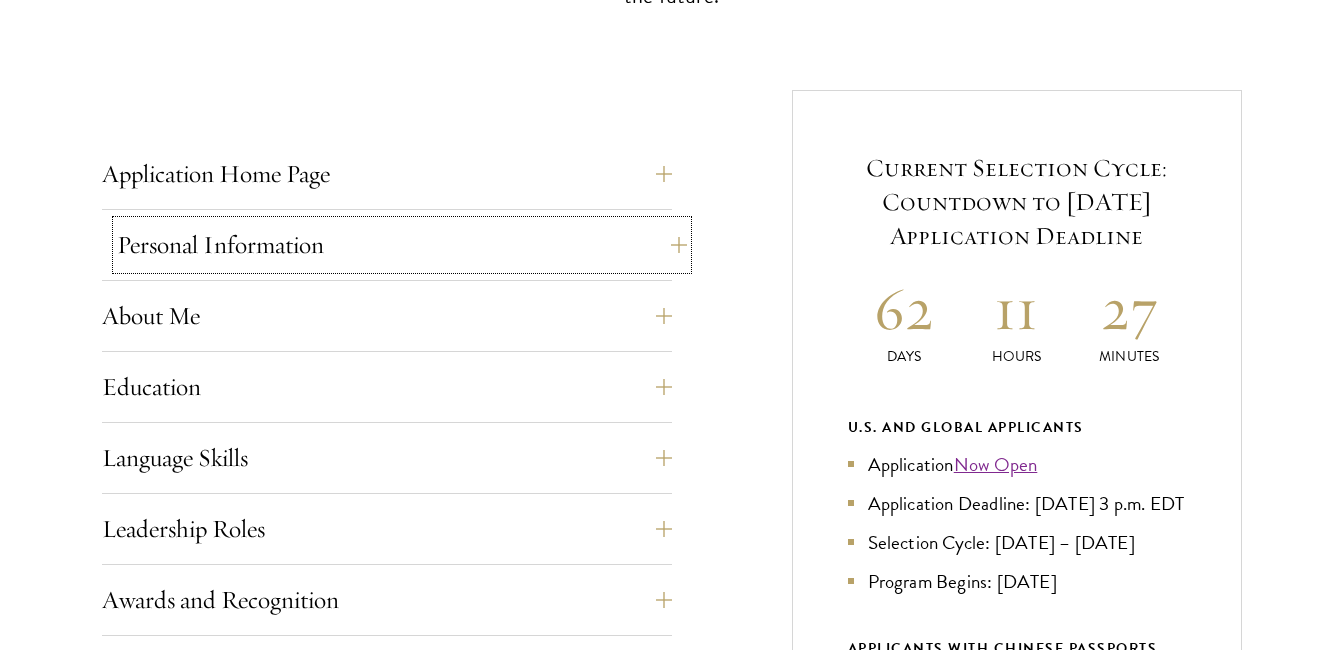click on "Personal Information" at bounding box center [402, 245] 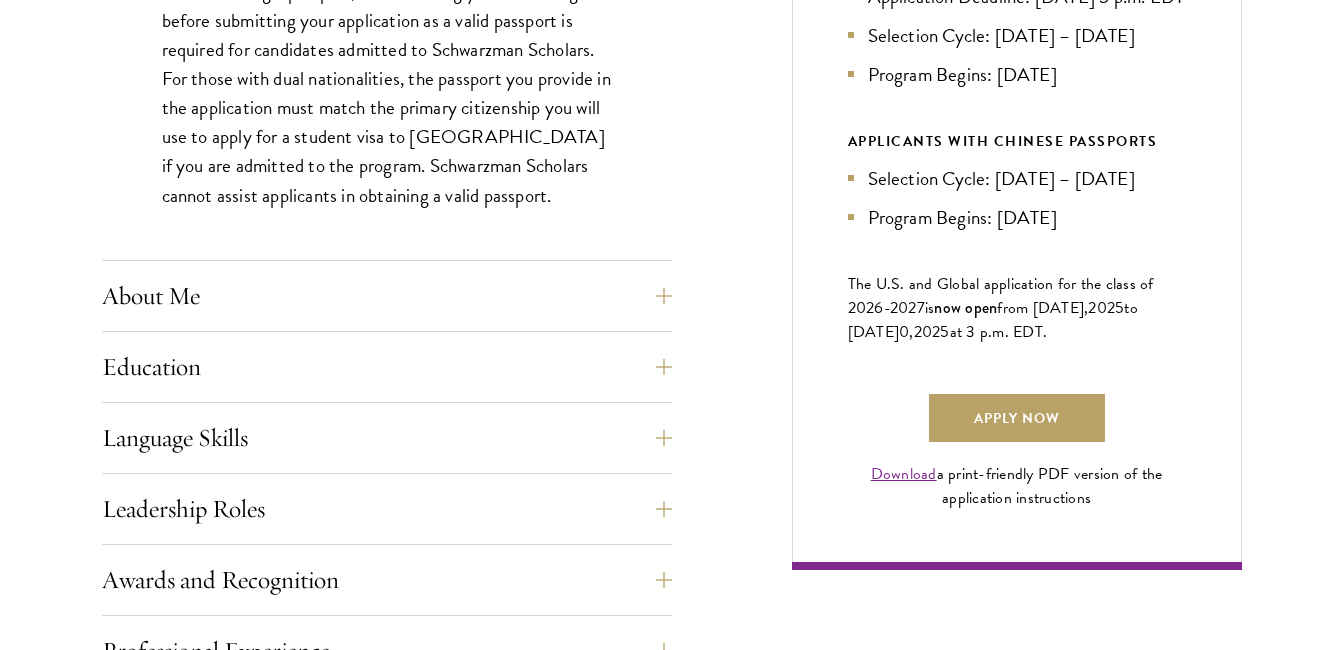 scroll, scrollTop: 1239, scrollLeft: 0, axis: vertical 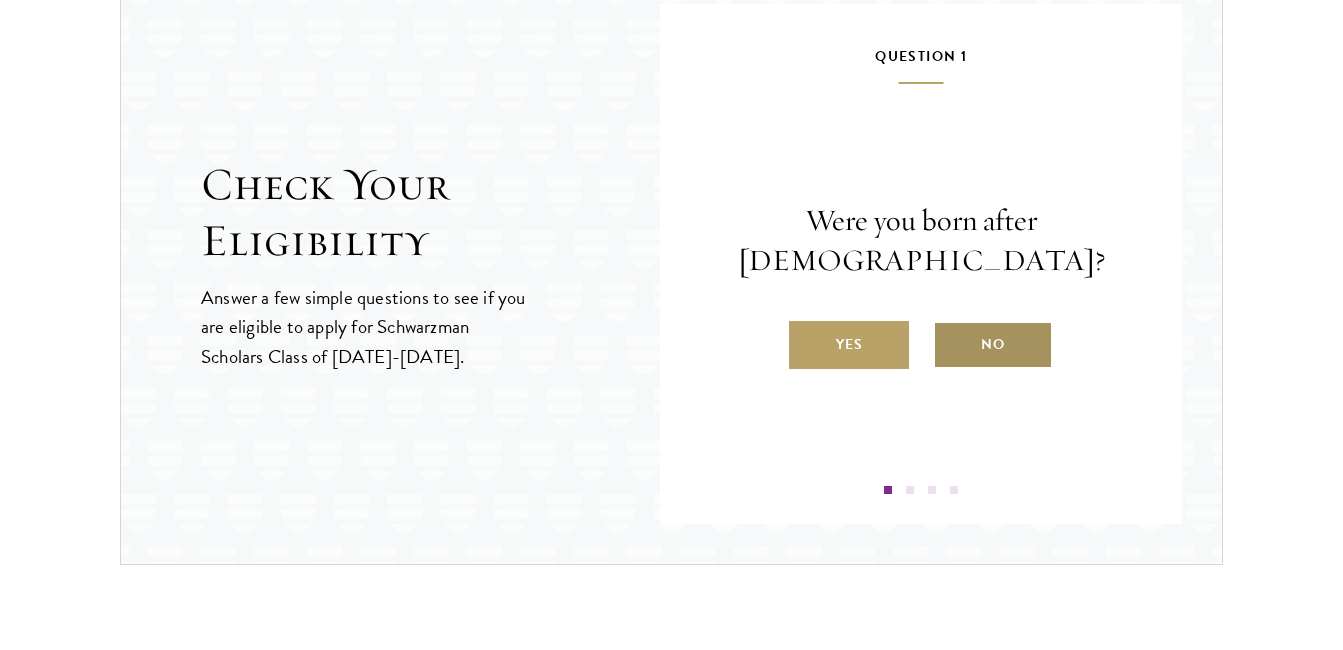 click on "No" at bounding box center [993, 345] 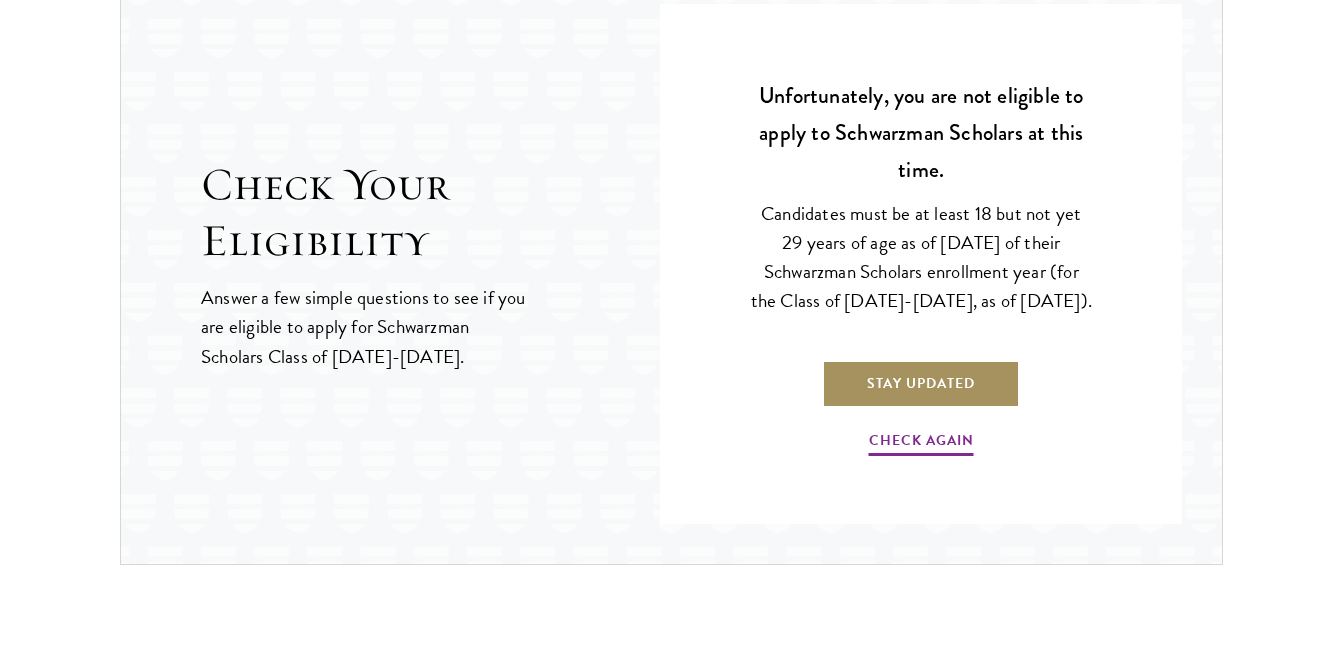 click on "Stay Updated" at bounding box center (921, 384) 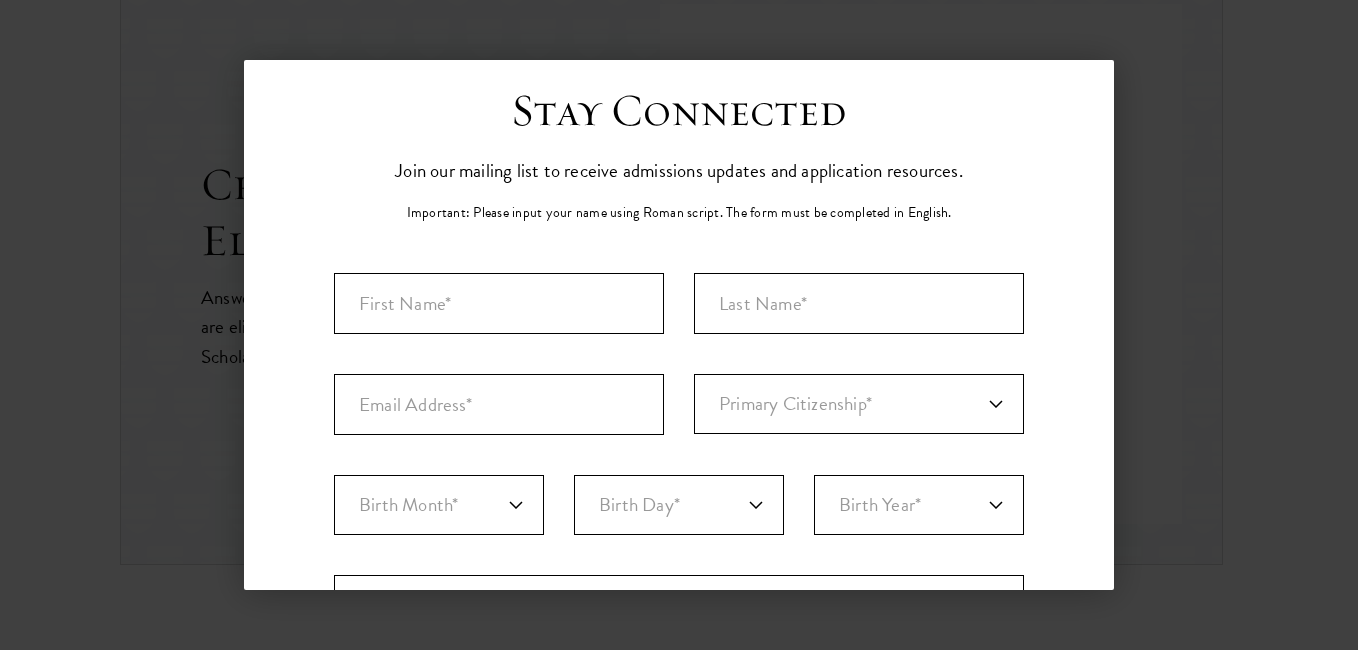 scroll, scrollTop: 40, scrollLeft: 0, axis: vertical 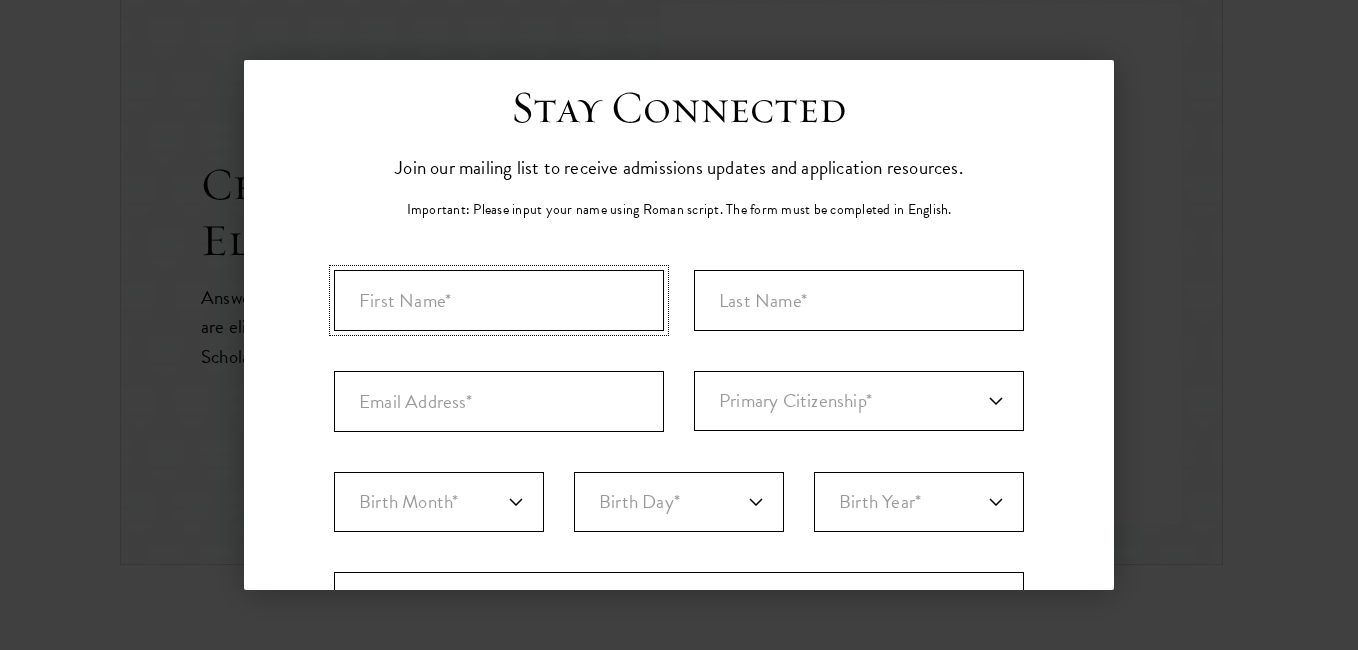 click at bounding box center (499, 300) 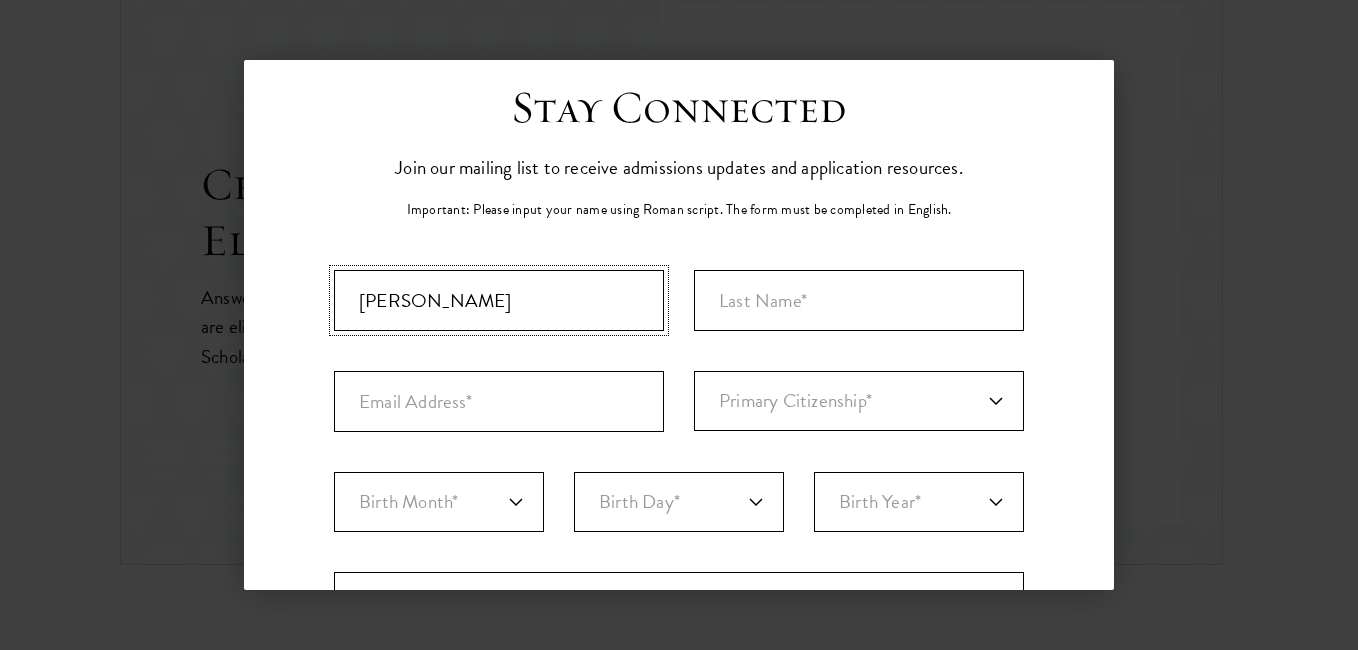 type on "ROBERT" 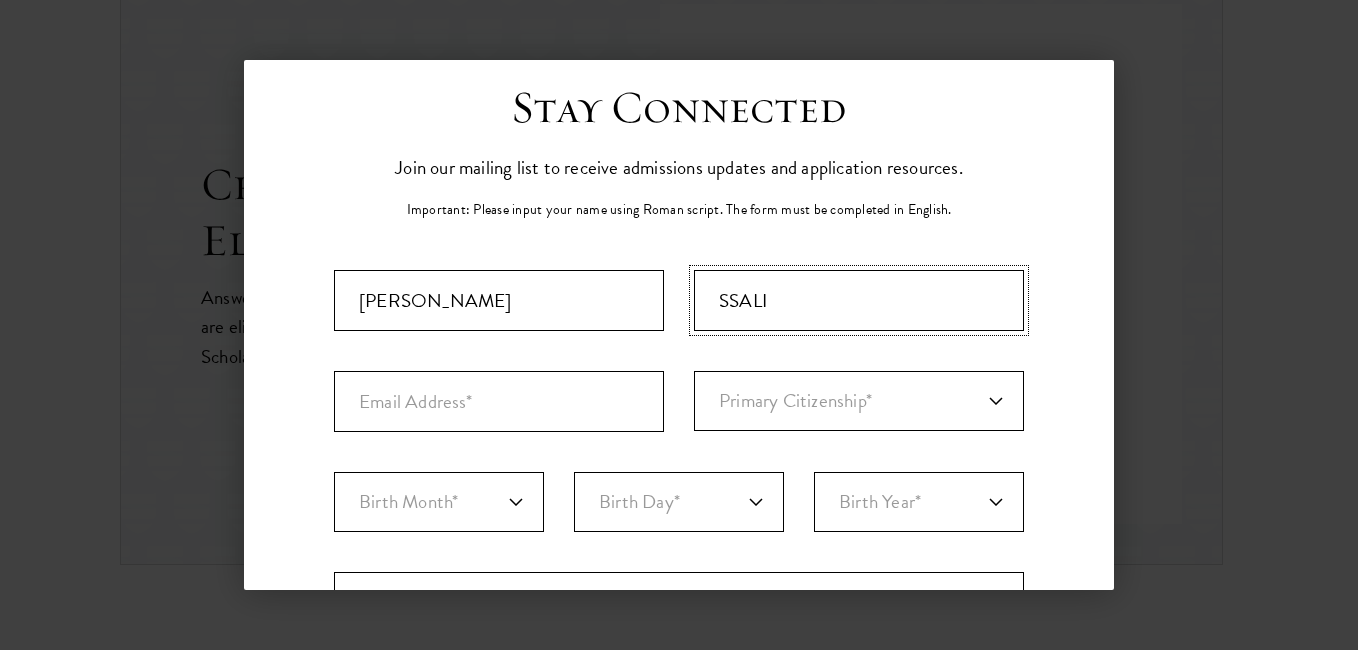 type on "SSALI" 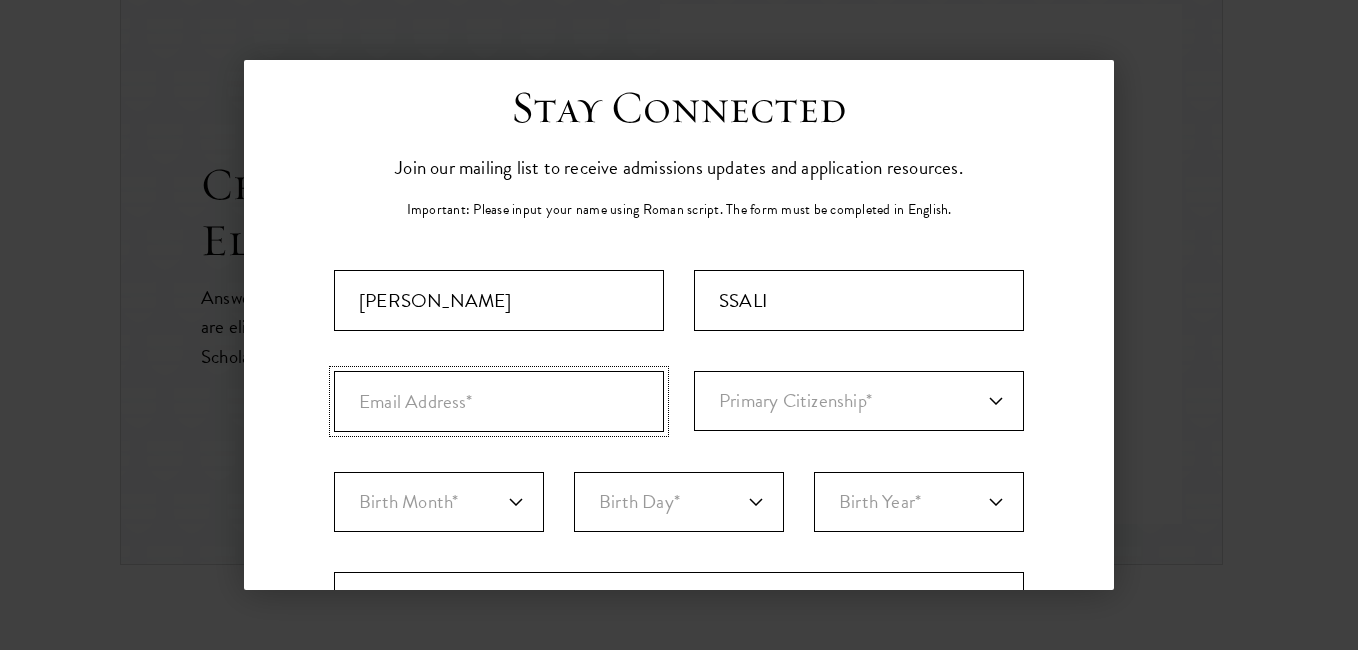 click at bounding box center (499, 401) 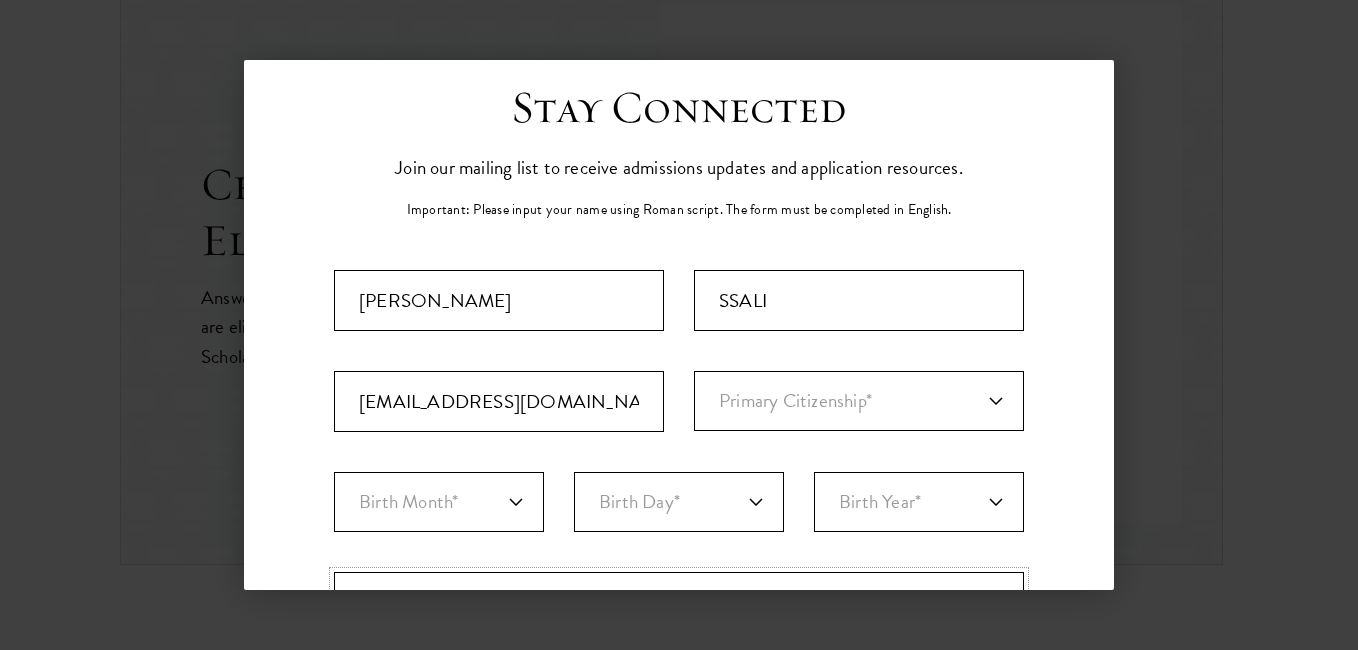 select on "UG" 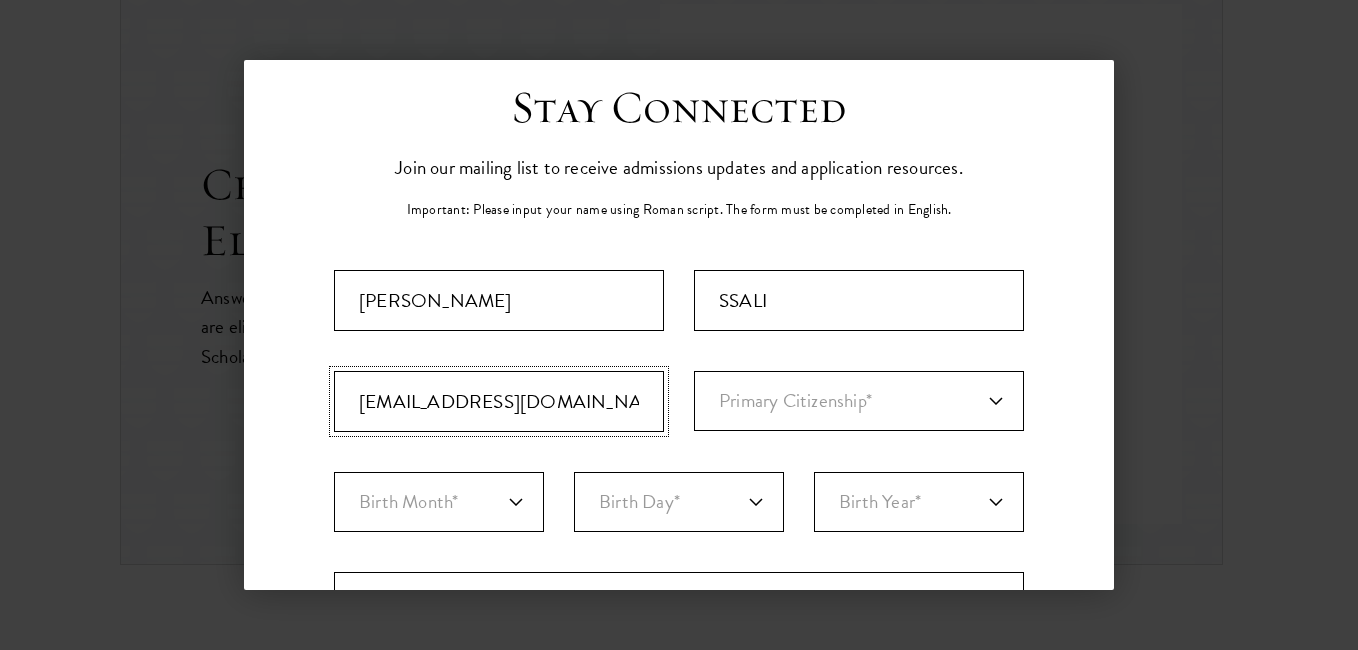 select 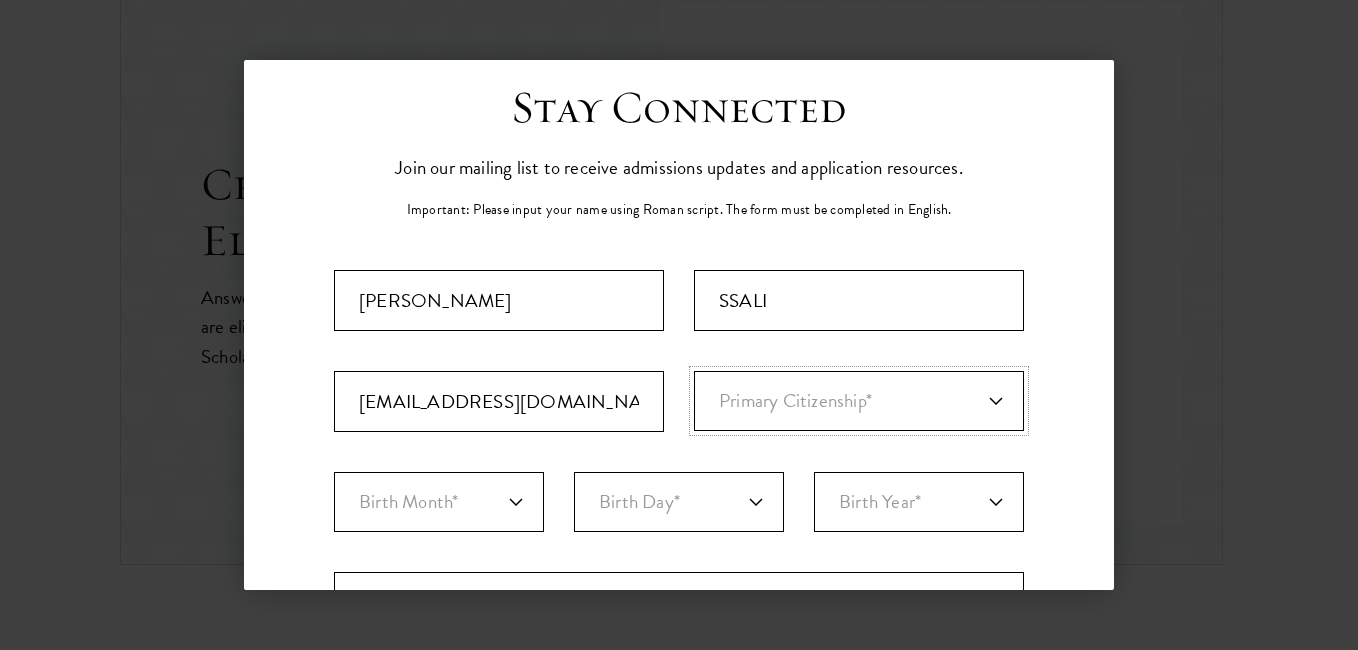 click on "Primary Citizenship* Afghanistan Aland Islands Albania Algeria Andorra Angola Anguilla Antigua and Barbuda Argentina Armenia Aruba Ashmore and Cartier Islands Australia Austria Azerbaijan Bahamas, The Bahrain Bangladesh Barbados Bassas Da India Belarus Belgium Belize Benin Bermuda Bhutan Bolivia Bonaire, Sint Eustatius, and Saba Bosnia and Herzegovina Botswana Bouvet Island Brazil British Indian Ocean Territory British Virgin Islands Brunei Bulgaria Burkina Faso Burundi Cambodia Cameroon Canada Cape Verde Cayman Islands Central African Republic Chad Chile Christmas Island Clipperton Island Cocos Islands (Keeling Islands) Colombia Comoros Congo (Brazzaville) Congo (Kinshasa) Cook Islands Coral Sea Islands Costa Rica Cote D'Ivoire Croatia Cuba Curacao Cyprus Czech Republic Denmark Djibouti Dominica Dominican Republic Ecuador Egypt El Salvador Equatorial Guinea Eritrea Estonia Ethiopia Europa Island Falkland Islands (Islas Malvinas) Faroe Islands Federated States of Micronesia Fiji Finland Foreign/Unknown France" at bounding box center [859, 401] 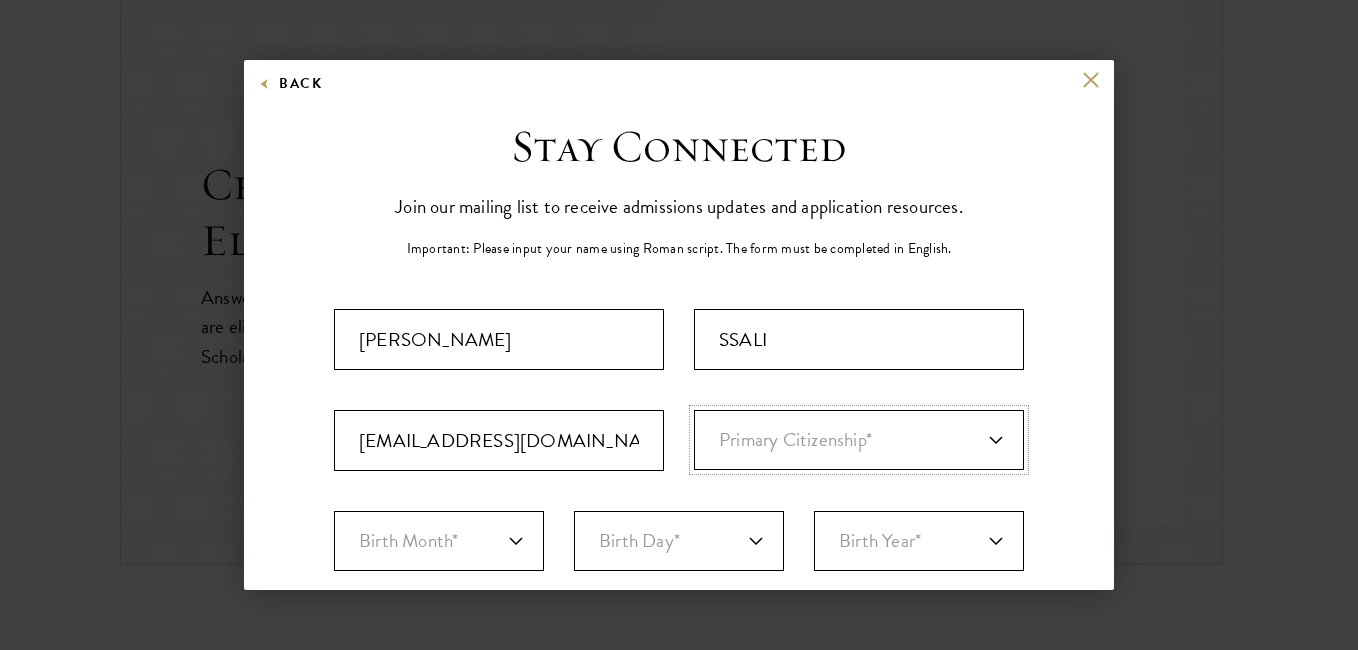 scroll, scrollTop: 0, scrollLeft: 0, axis: both 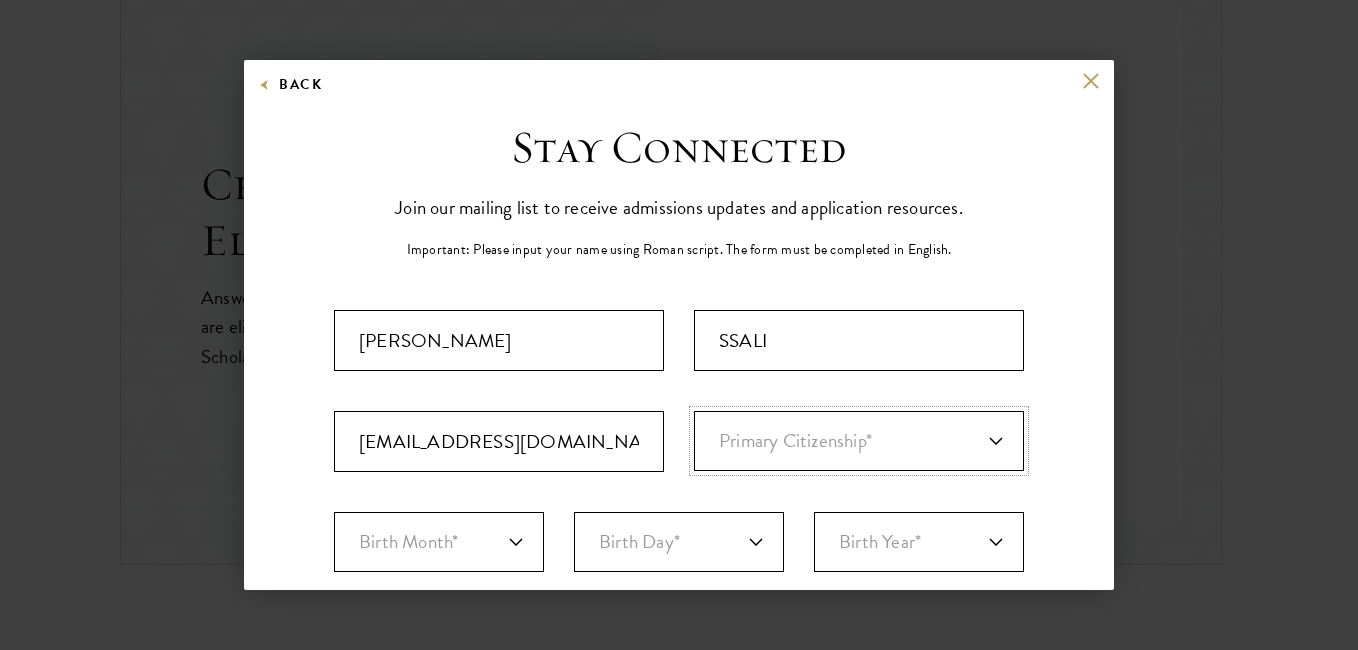 click on "Primary Citizenship* Afghanistan Aland Islands Albania Algeria Andorra Angola Anguilla Antigua and Barbuda Argentina Armenia Aruba Ashmore and Cartier Islands Australia Austria Azerbaijan Bahamas, The Bahrain Bangladesh Barbados Bassas Da India Belarus Belgium Belize Benin Bermuda Bhutan Bolivia Bonaire, Sint Eustatius, and Saba Bosnia and Herzegovina Botswana Bouvet Island Brazil British Indian Ocean Territory British Virgin Islands Brunei Bulgaria Burkina Faso Burundi Cambodia Cameroon Canada Cape Verde Cayman Islands Central African Republic Chad Chile Christmas Island Clipperton Island Cocos Islands (Keeling Islands) Colombia Comoros Congo (Brazzaville) Congo (Kinshasa) Cook Islands Coral Sea Islands Costa Rica Cote D'Ivoire Croatia Cuba Curacao Cyprus Czech Republic Denmark Djibouti Dominica Dominican Republic Ecuador Egypt El Salvador Equatorial Guinea Eritrea Estonia Ethiopia Europa Island Falkland Islands (Islas Malvinas) Faroe Islands Federated States of Micronesia Fiji Finland Foreign/Unknown France" at bounding box center [859, 441] 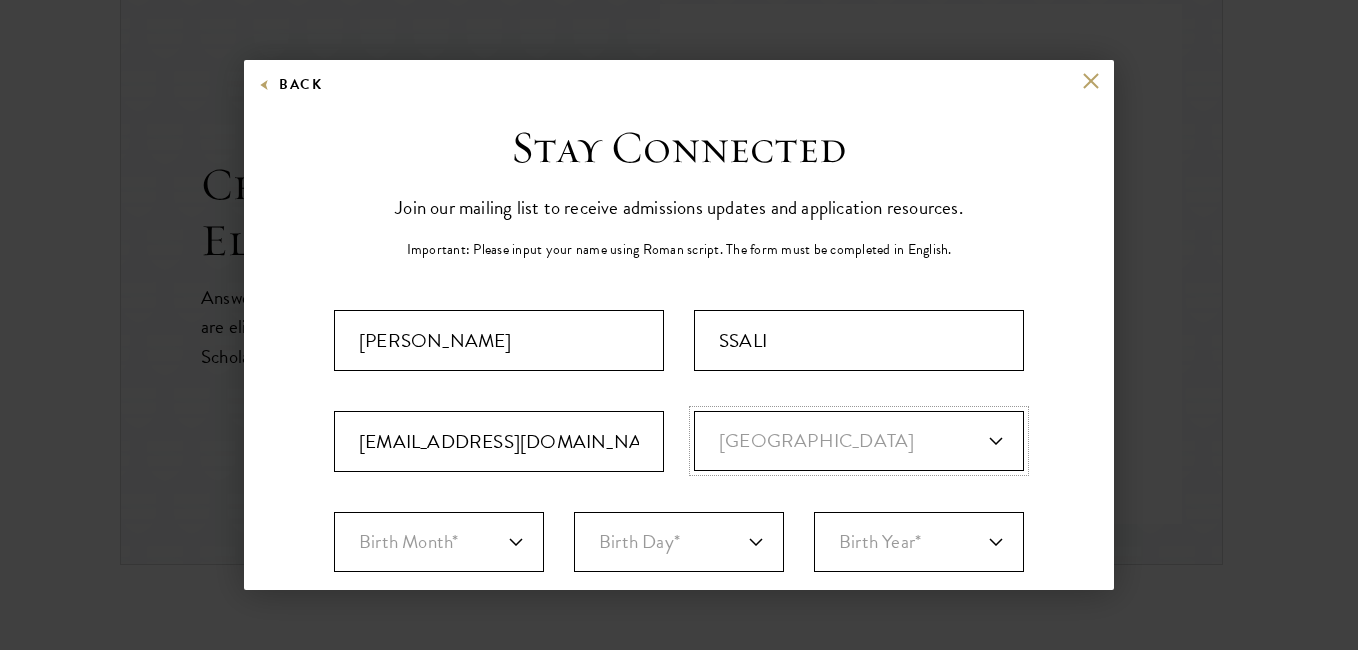 click on "Primary Citizenship* Afghanistan Aland Islands Albania Algeria Andorra Angola Anguilla Antigua and Barbuda Argentina Armenia Aruba Ashmore and Cartier Islands Australia Austria Azerbaijan Bahamas, The Bahrain Bangladesh Barbados Bassas Da India Belarus Belgium Belize Benin Bermuda Bhutan Bolivia Bonaire, Sint Eustatius, and Saba Bosnia and Herzegovina Botswana Bouvet Island Brazil British Indian Ocean Territory British Virgin Islands Brunei Bulgaria Burkina Faso Burundi Cambodia Cameroon Canada Cape Verde Cayman Islands Central African Republic Chad Chile Christmas Island Clipperton Island Cocos Islands (Keeling Islands) Colombia Comoros Congo (Brazzaville) Congo (Kinshasa) Cook Islands Coral Sea Islands Costa Rica Cote D'Ivoire Croatia Cuba Curacao Cyprus Czech Republic Denmark Djibouti Dominica Dominican Republic Ecuador Egypt El Salvador Equatorial Guinea Eritrea Estonia Ethiopia Europa Island Falkland Islands (Islas Malvinas) Faroe Islands Federated States of Micronesia Fiji Finland Foreign/Unknown France" at bounding box center [859, 441] 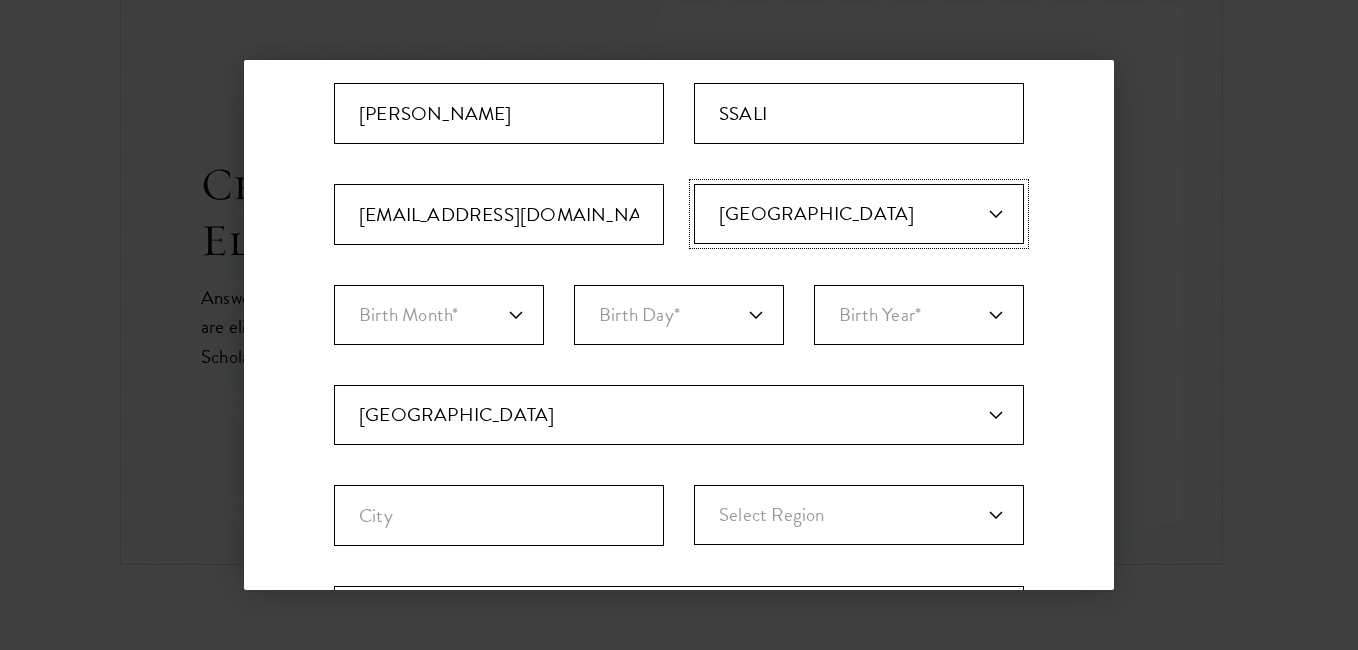 scroll, scrollTop: 307, scrollLeft: 0, axis: vertical 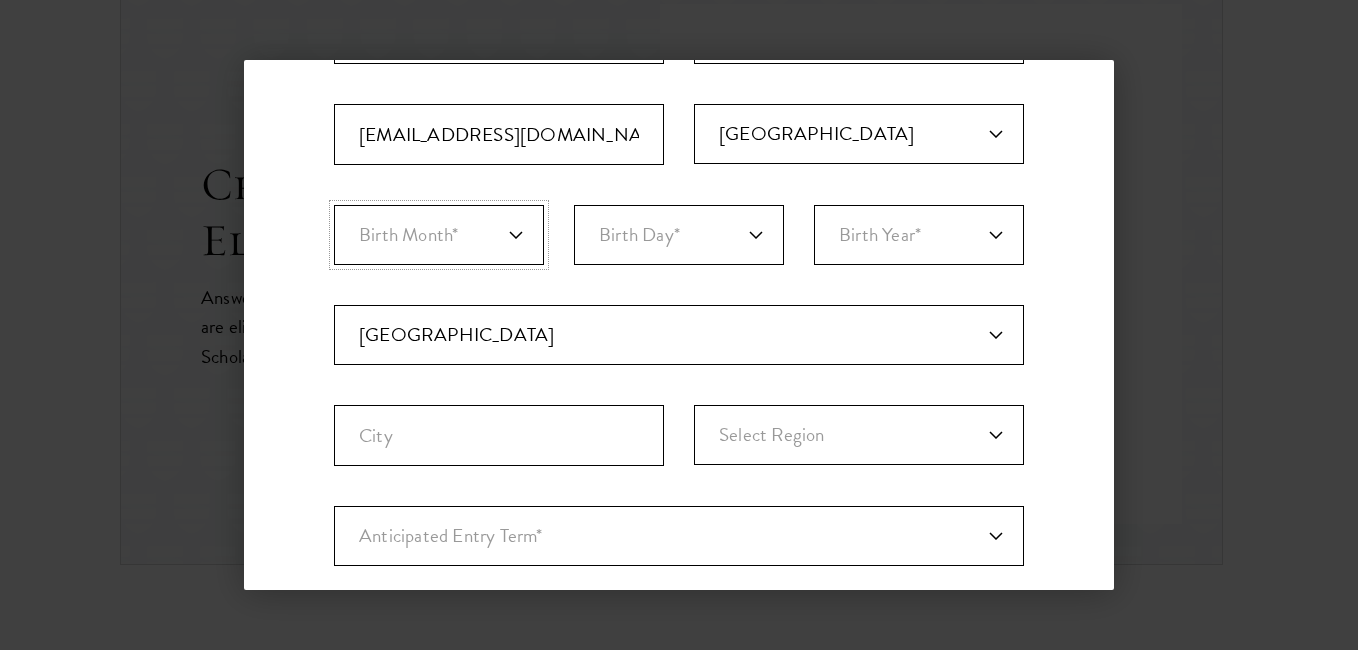 click on "Birth Month* January February March April May June July August September October November December" at bounding box center [439, 235] 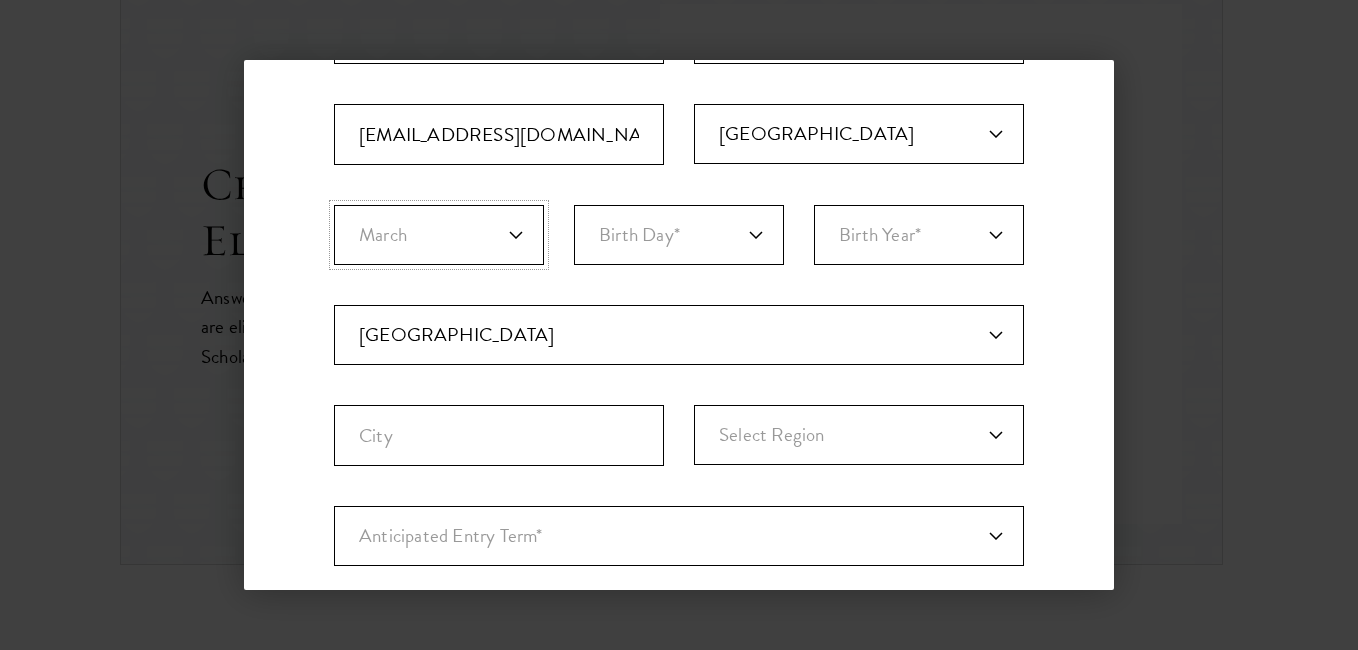 click on "Birth Month* January February March April May June July August September October November December" at bounding box center (439, 235) 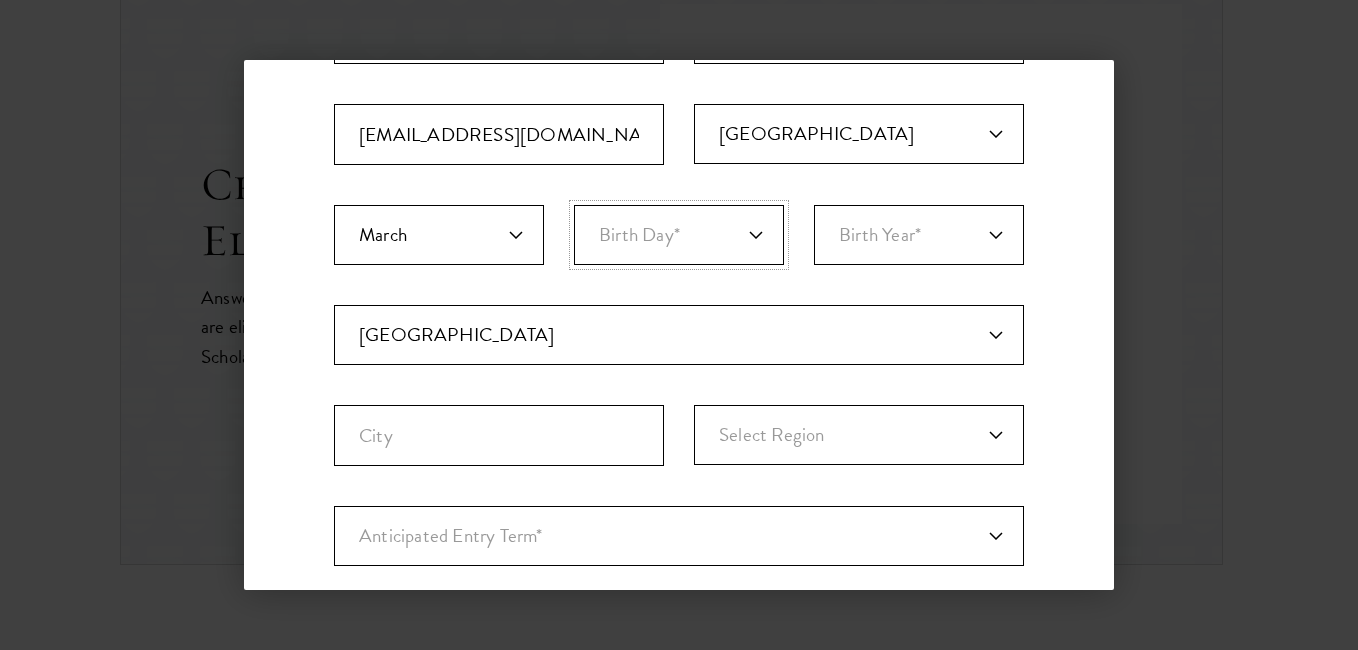click on "Birth Day* 1 2 3 4 5 6 7 8 9 10 11 12 13 14 15 16 17 18 19 20 21 22 23 24 25 26 27 28 29 30 31" at bounding box center (679, 235) 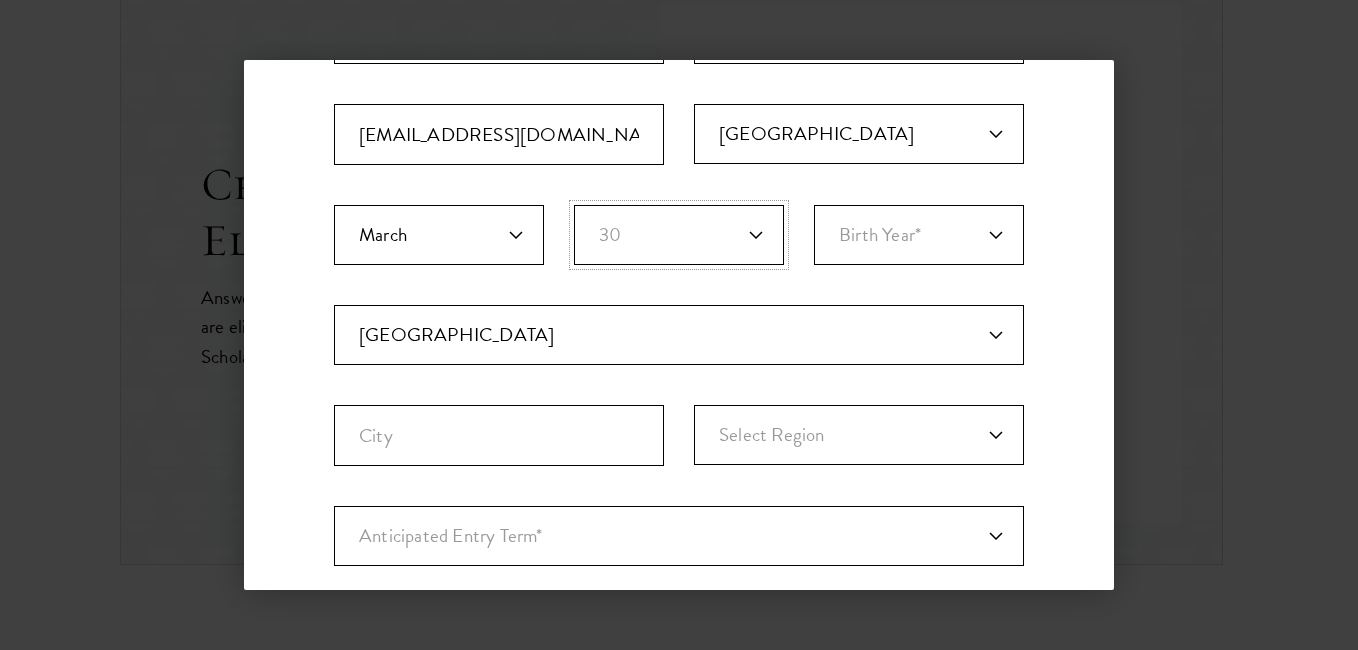 click on "Birth Day* 1 2 3 4 5 6 7 8 9 10 11 12 13 14 15 16 17 18 19 20 21 22 23 24 25 26 27 28 29 30 31" at bounding box center (679, 235) 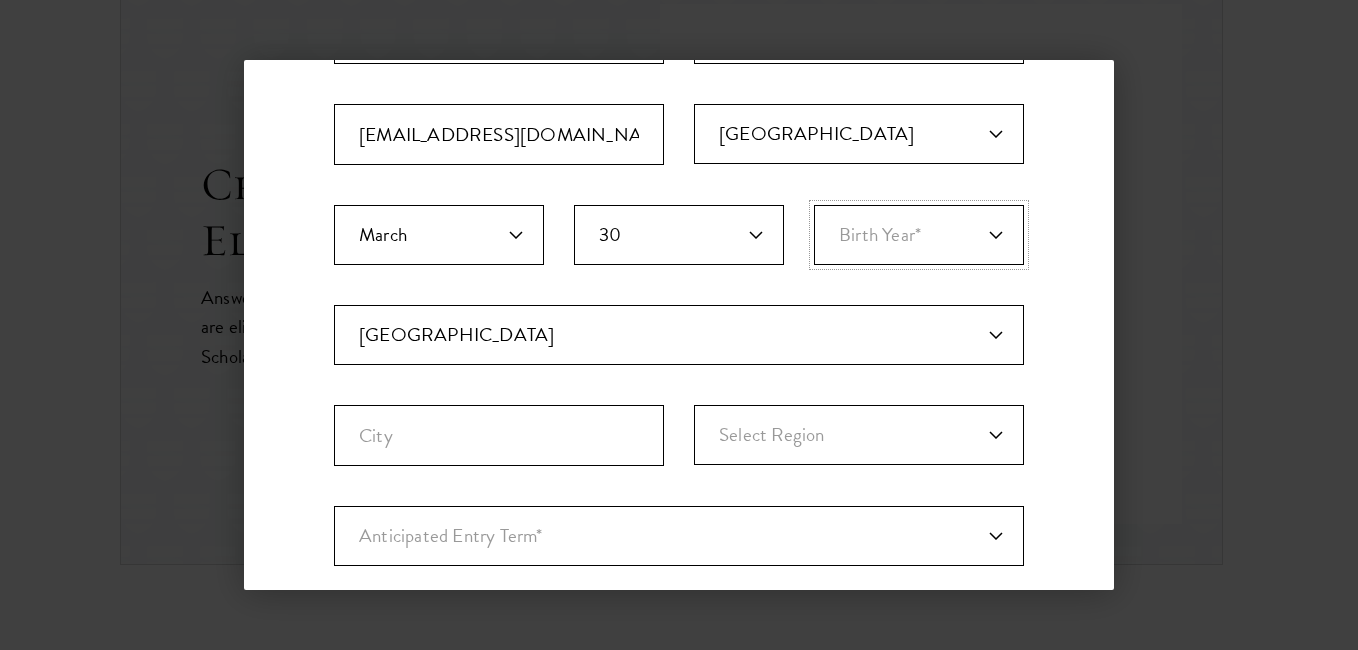 click on "Birth Year* 2025 2024 2023 2022 2021 2020 2019 2018 2017 2016 2015 2014 2013 2012 2011 2010 2009 2008 2007 2006 2005 2004 2003 2002 2001 2000 1999 1998 1997 1996 1995 1994 1993 1992 1991 1990 1989 1988 1987 1986 1985 1984 1983 1982 1981 1980 1979 1978 1977 1976 1975 1974 1973 1972 1971 1970 1969 1968 1967 1966 1965 1964 1963 1962 1961 1960 1959 1958 1957 1956 1955 1954 1953 1952 1951 1950 1949 1948 1947 1946 1945 1944 1943 1942 1941 1940 1939 1938 1937 1936 1935 1934 1933 1932 1931 1930 1929 1928 1927 1926 1925 1924 1923 1922 1921 1920 1919 1918 1917 1916 1915 1914 1913 1912 1911 1910 1909 1908 1907 1906 1905 1904 1903 1902 1901 1900" at bounding box center [919, 235] 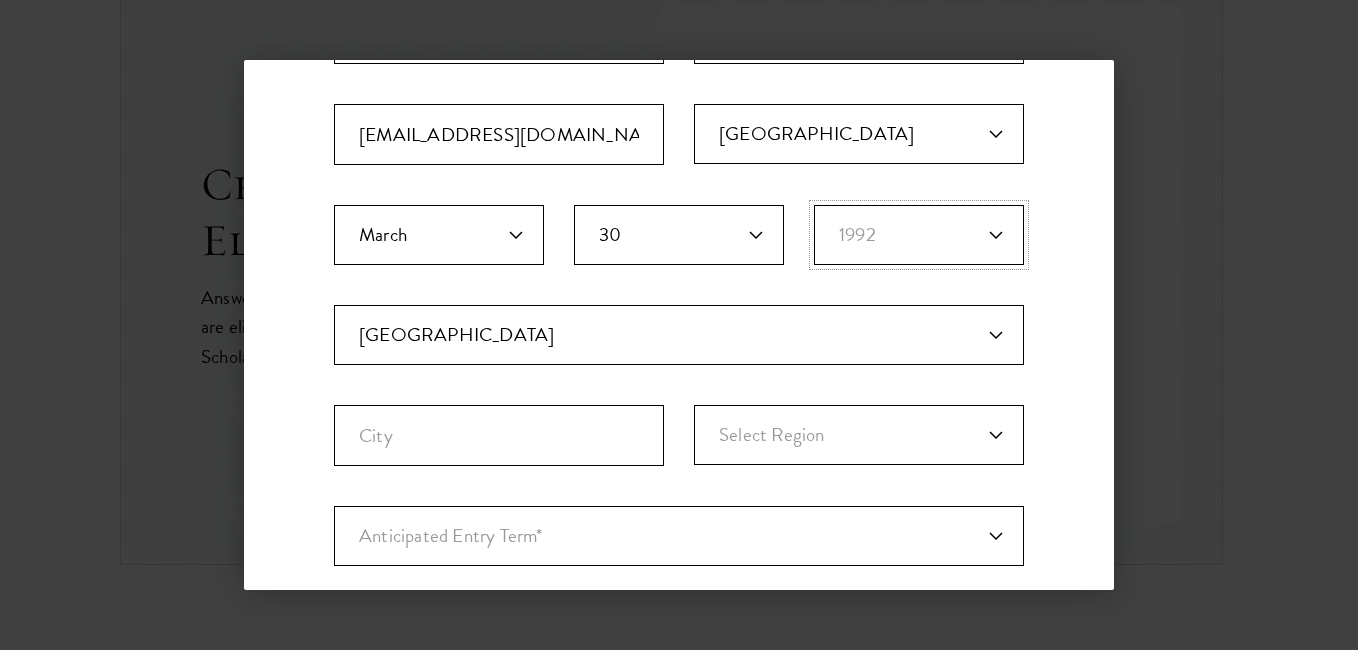 click on "Birth Year* 2025 2024 2023 2022 2021 2020 2019 2018 2017 2016 2015 2014 2013 2012 2011 2010 2009 2008 2007 2006 2005 2004 2003 2002 2001 2000 1999 1998 1997 1996 1995 1994 1993 1992 1991 1990 1989 1988 1987 1986 1985 1984 1983 1982 1981 1980 1979 1978 1977 1976 1975 1974 1973 1972 1971 1970 1969 1968 1967 1966 1965 1964 1963 1962 1961 1960 1959 1958 1957 1956 1955 1954 1953 1952 1951 1950 1949 1948 1947 1946 1945 1944 1943 1942 1941 1940 1939 1938 1937 1936 1935 1934 1933 1932 1931 1930 1929 1928 1927 1926 1925 1924 1923 1922 1921 1920 1919 1918 1917 1916 1915 1914 1913 1912 1911 1910 1909 1908 1907 1906 1905 1904 1903 1902 1901 1900" at bounding box center (919, 235) 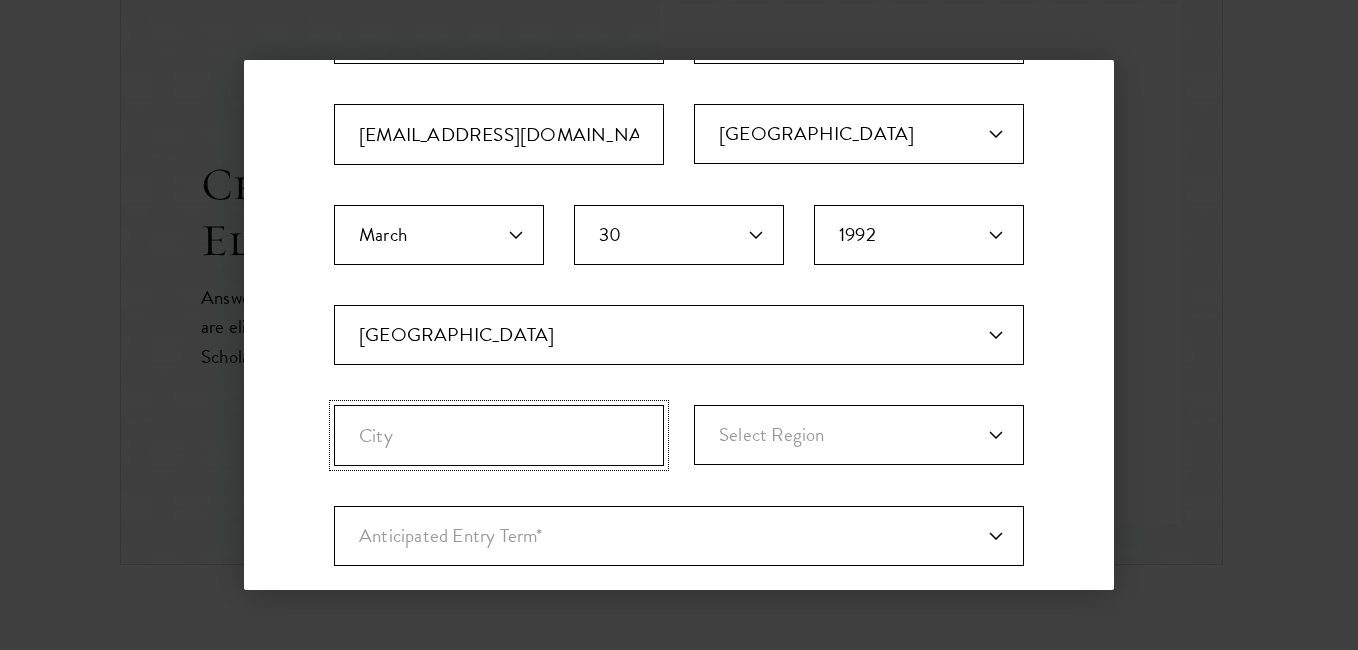 click on "City" at bounding box center (499, 435) 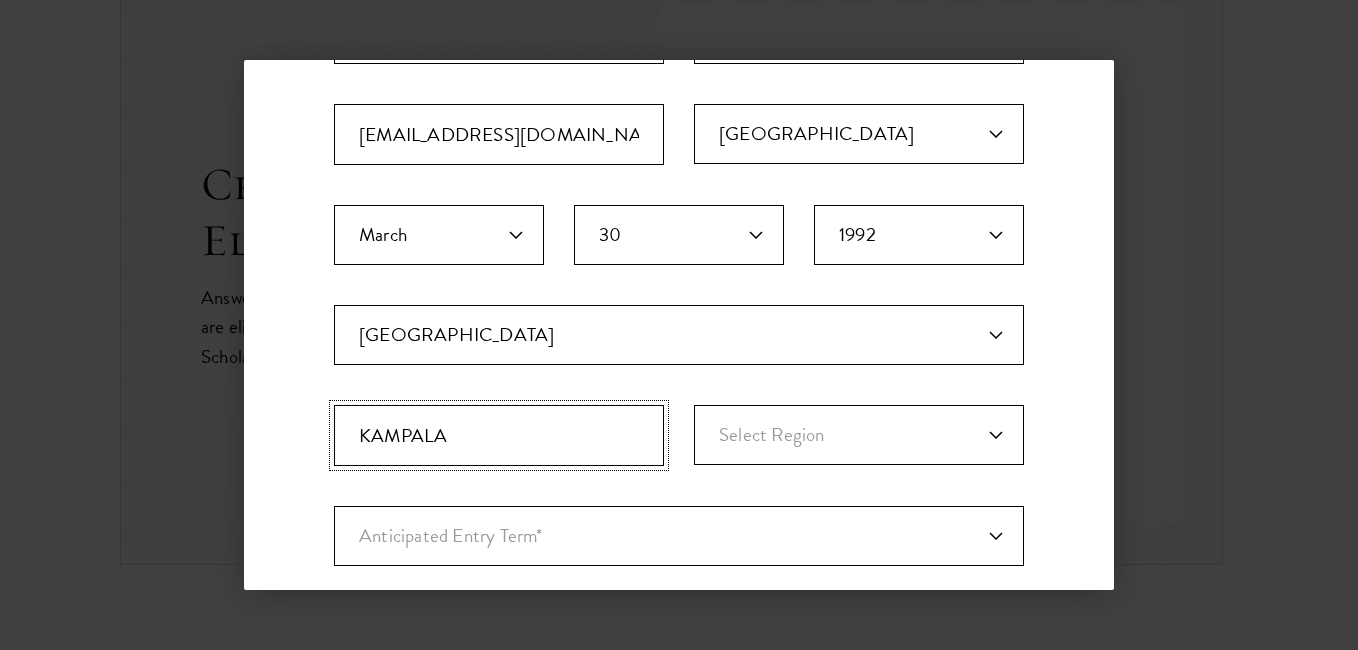 type on "KAMPALA" 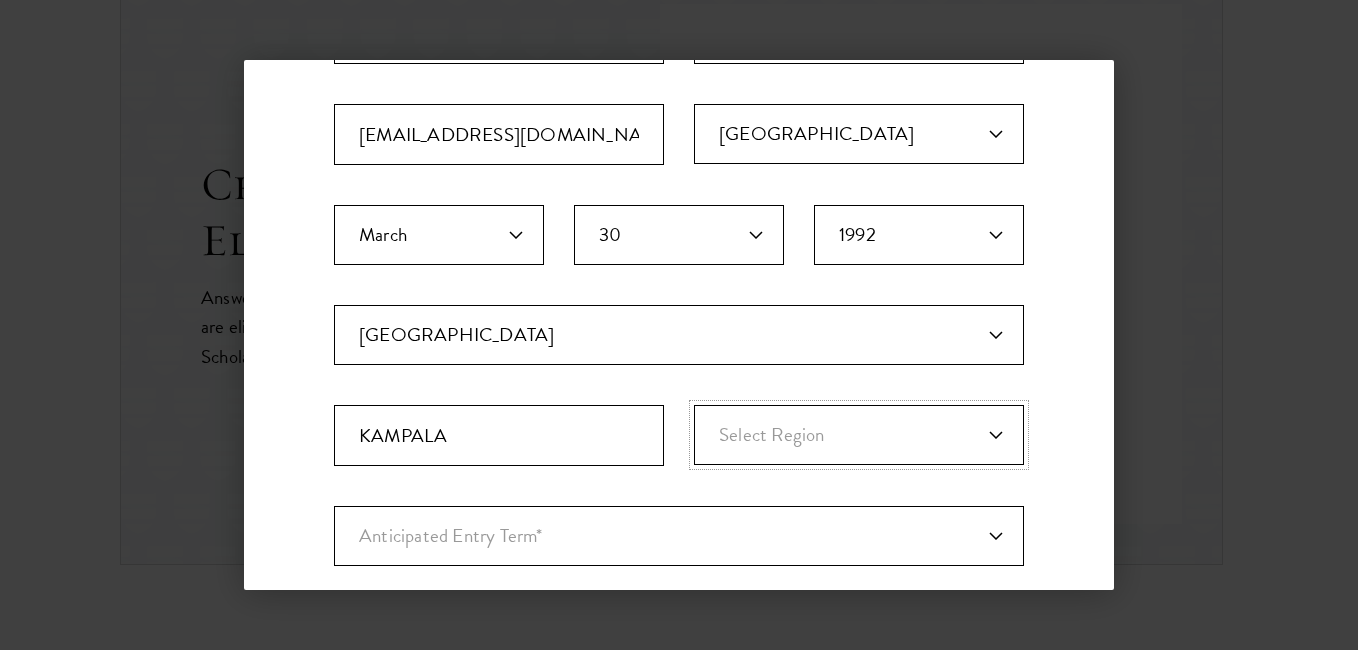 click on "Select Region Central Eastern Northern Western" at bounding box center (859, 435) 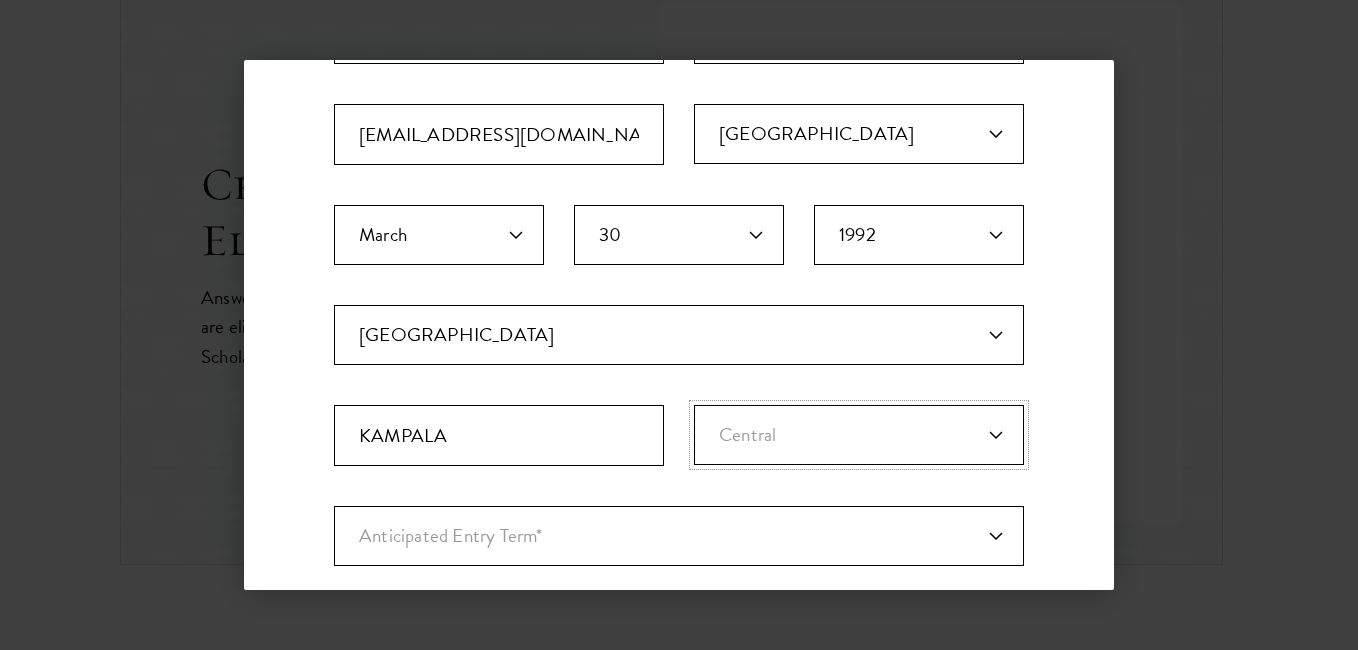click on "Select Region Central Eastern Northern Western" at bounding box center (859, 435) 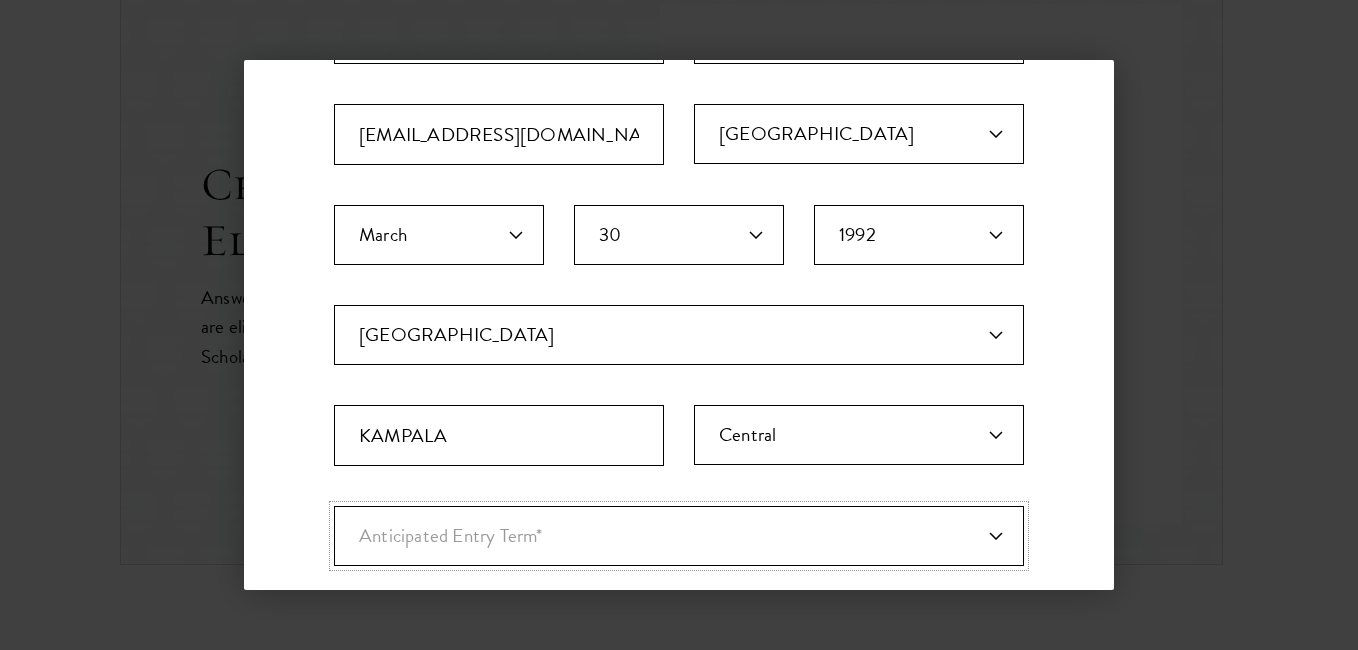click on "Anticipated Entry Term* August 2026 (Application opens April 2025) Just Exploring" at bounding box center (679, 536) 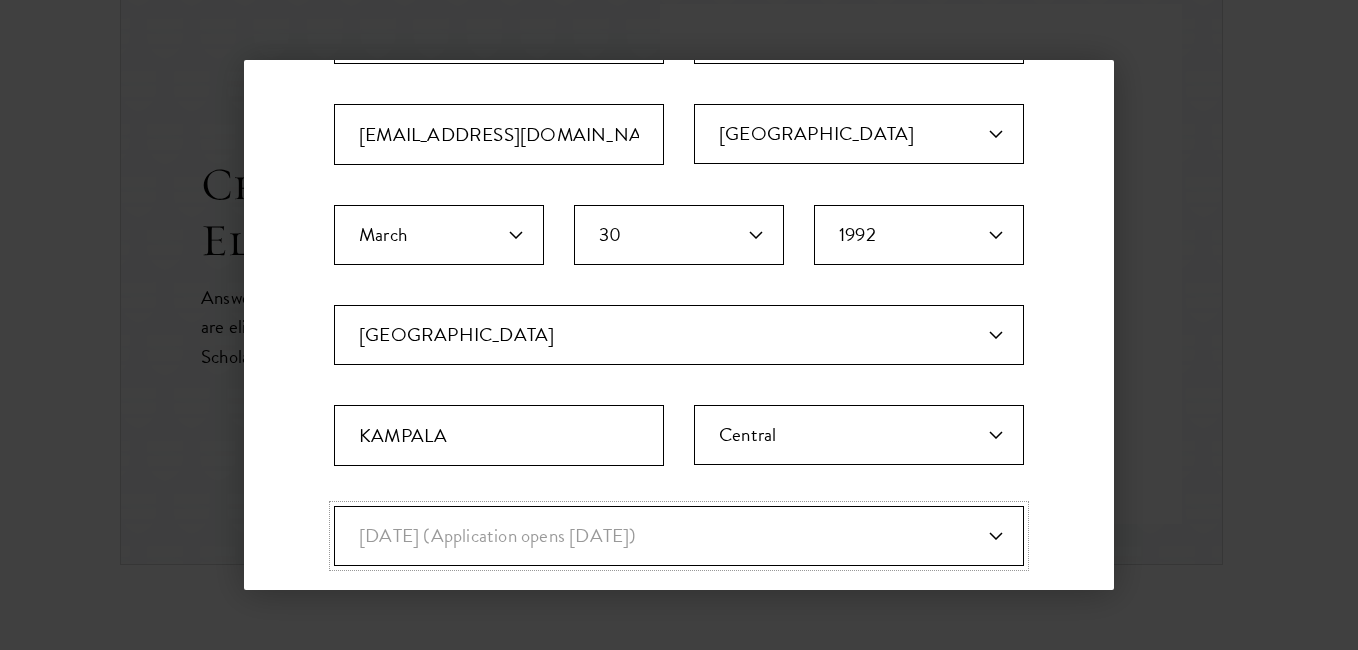 click on "Anticipated Entry Term* August 2026 (Application opens April 2025) Just Exploring" at bounding box center [679, 536] 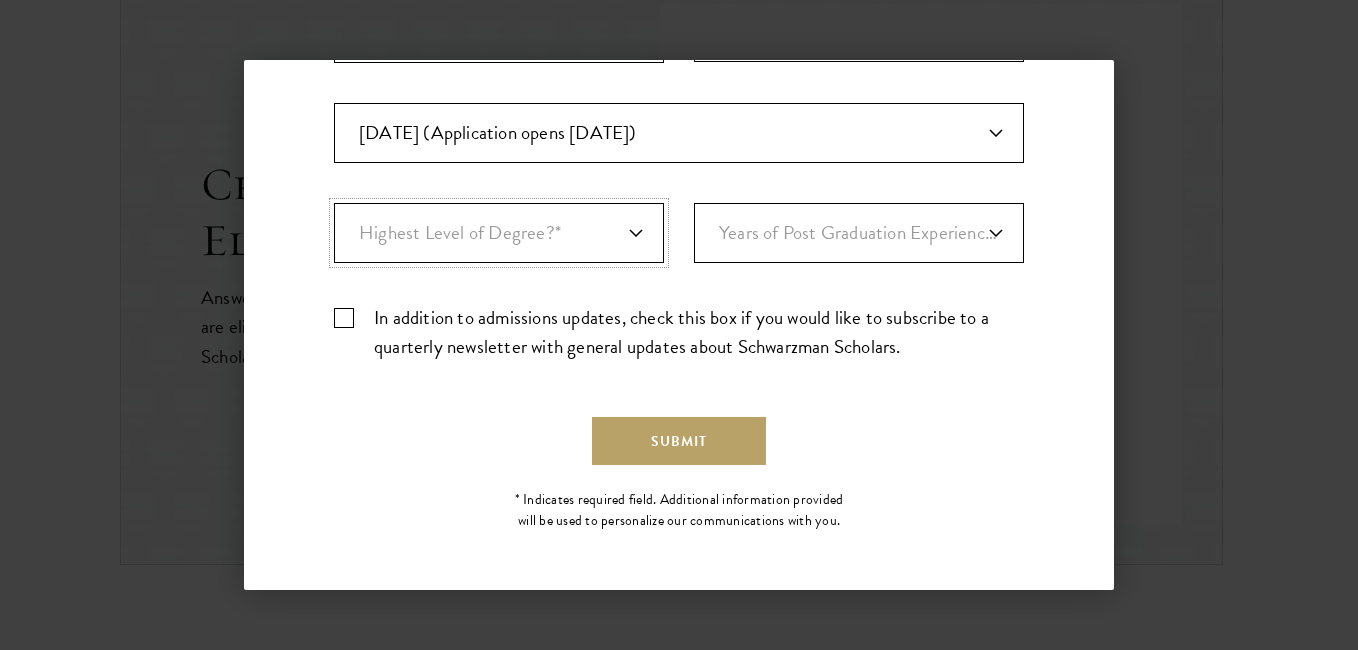 click on "Highest Level of Degree?* PHD Bachelor's Master's Current Undergraduate Student" at bounding box center (499, 233) 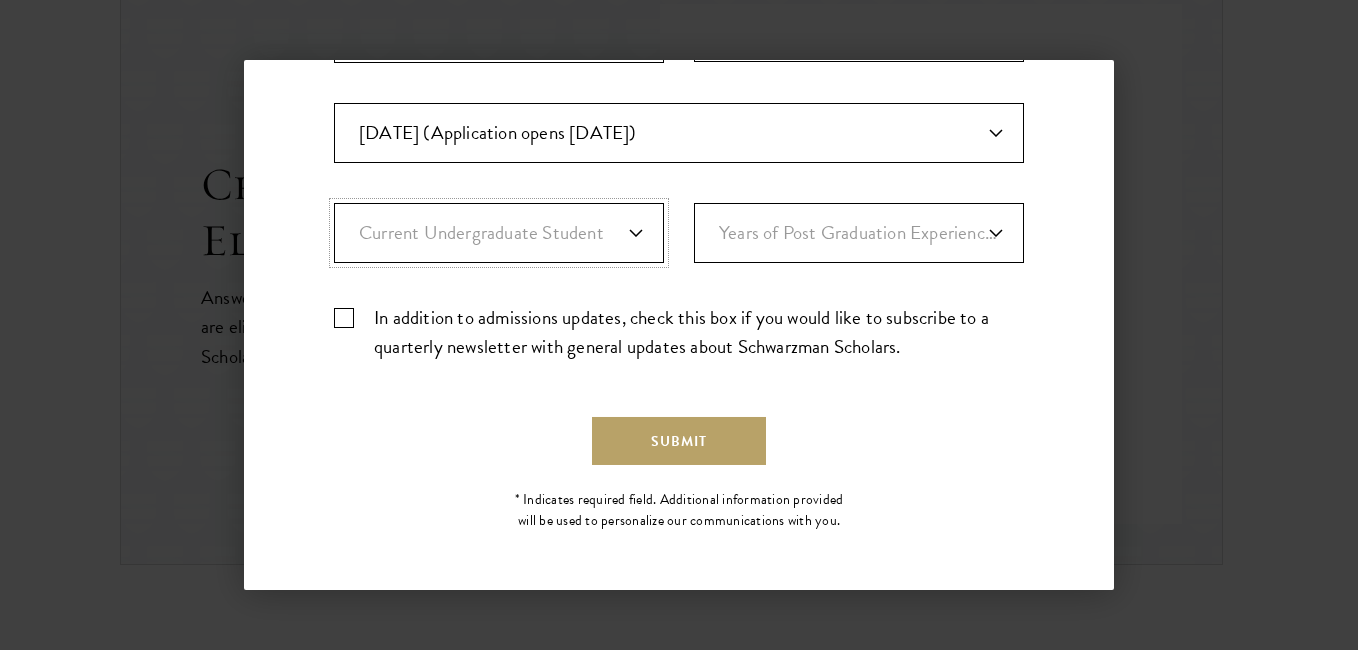 click on "Highest Level of Degree?* PHD Bachelor's Master's Current Undergraduate Student" at bounding box center [499, 233] 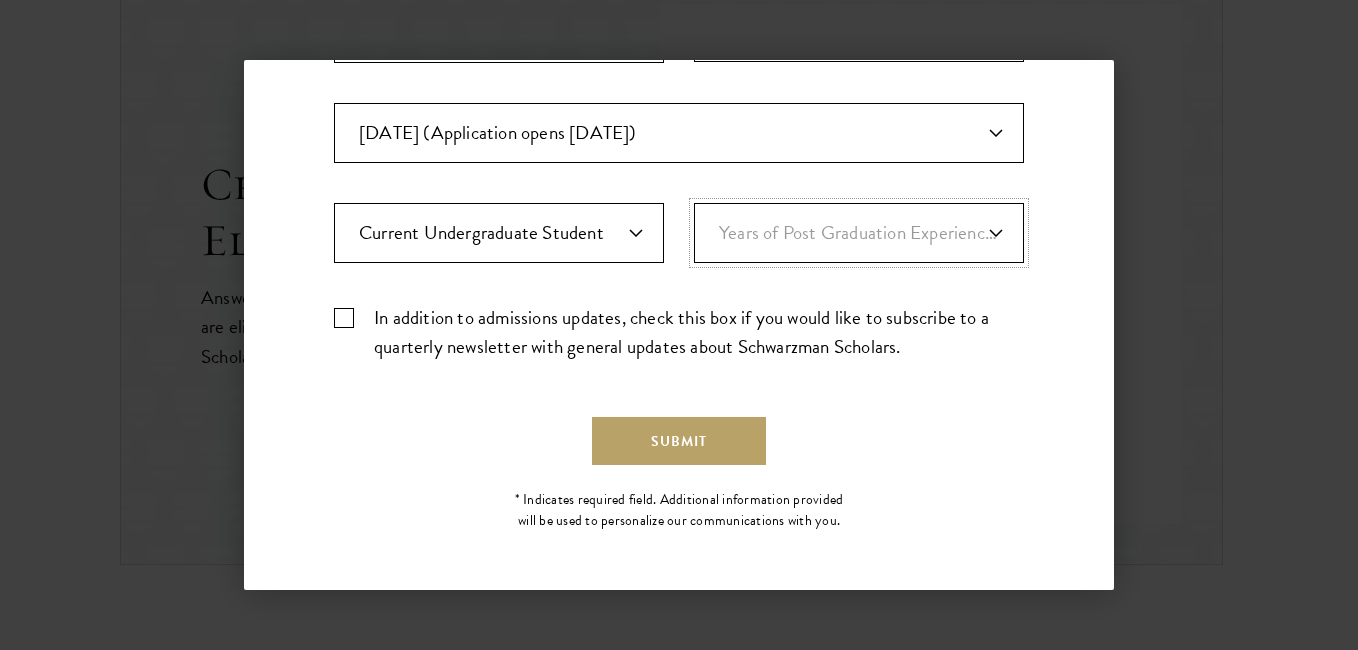 click on "Years of Post Graduation Experience?* 1 2 3 4 5 6 7 8 9 10" at bounding box center [859, 233] 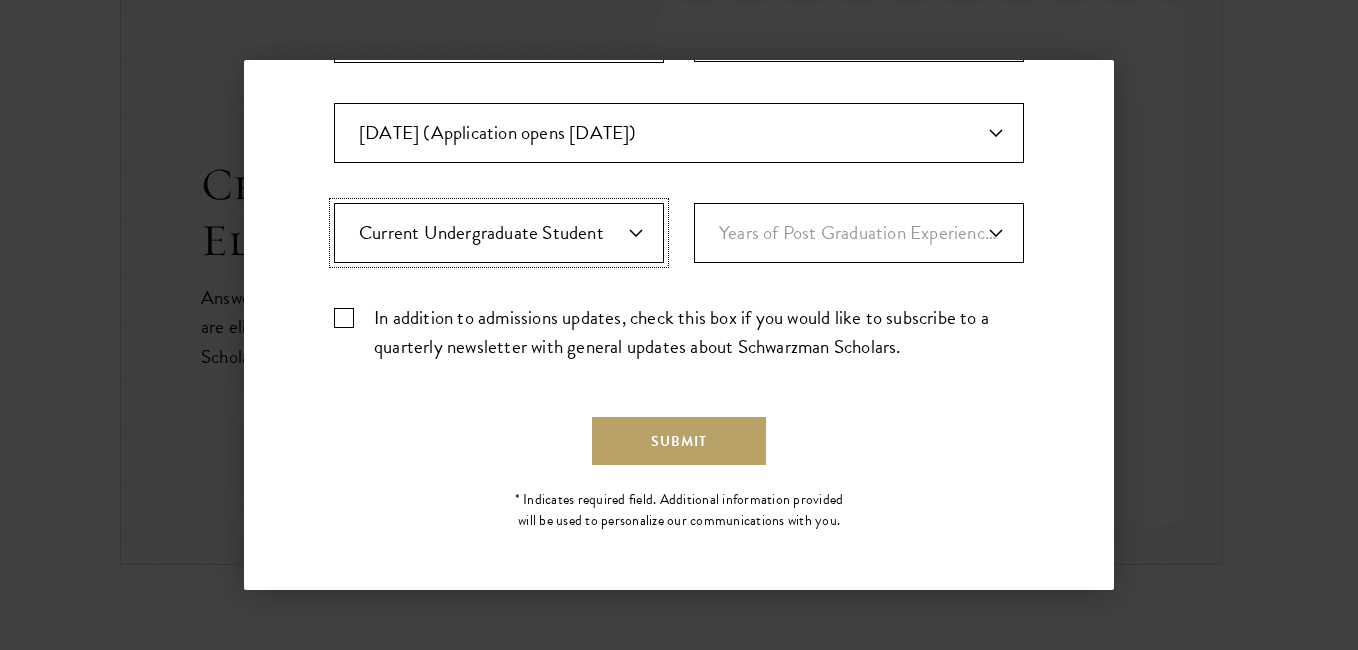click on "Highest Level of Degree?* PHD Bachelor's Master's Current Undergraduate Student" at bounding box center [499, 233] 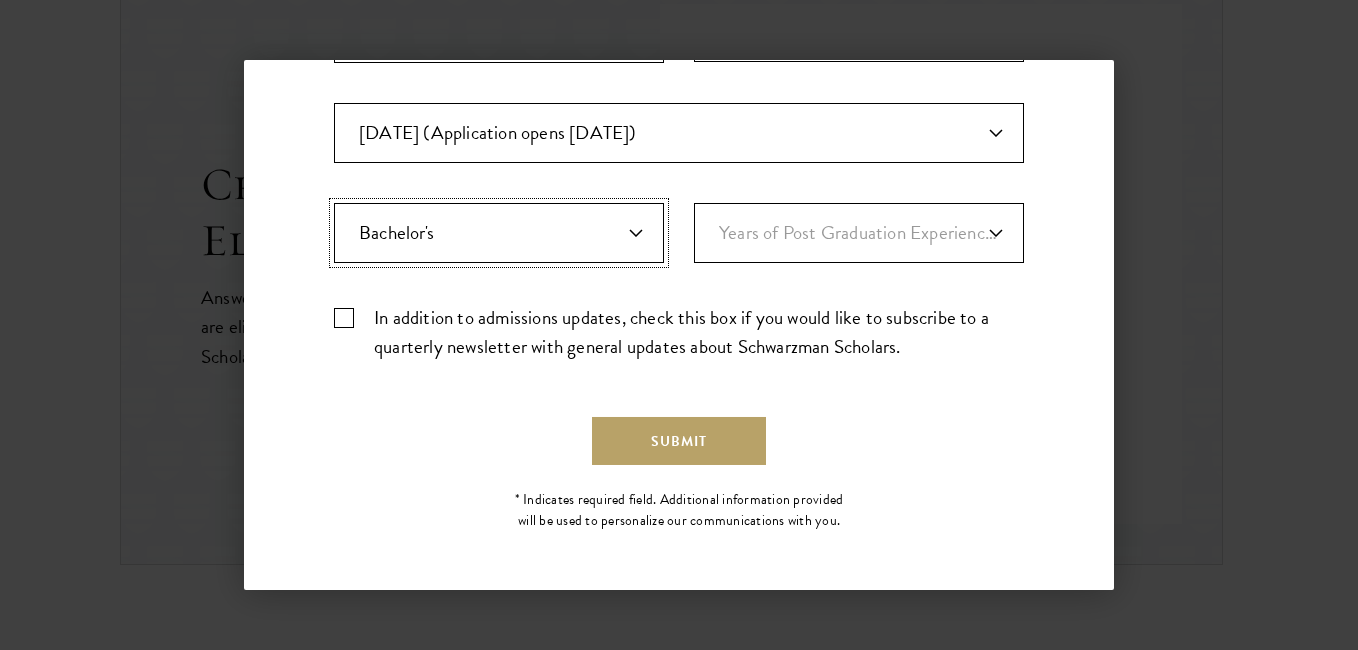 click on "Highest Level of Degree?* PHD Bachelor's Master's Current Undergraduate Student" at bounding box center [499, 233] 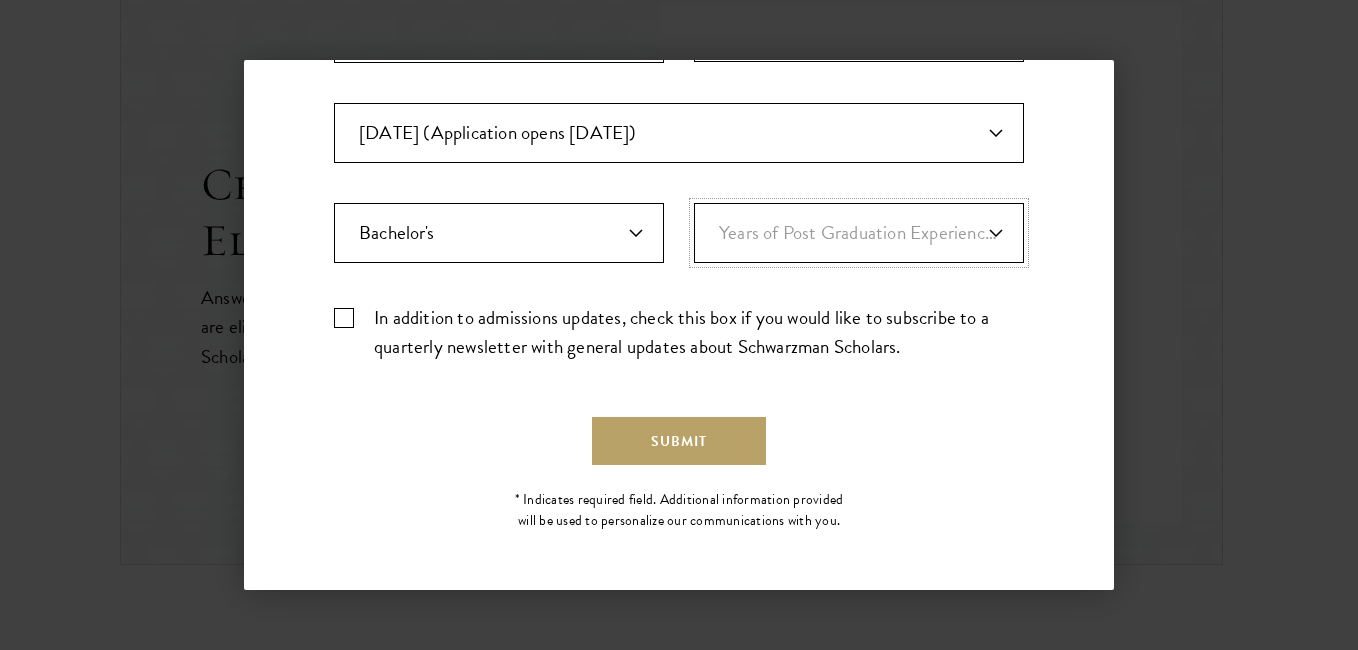 click on "Years of Post Graduation Experience?* 1 2 3 4 5 6 7 8 9 10" at bounding box center (859, 233) 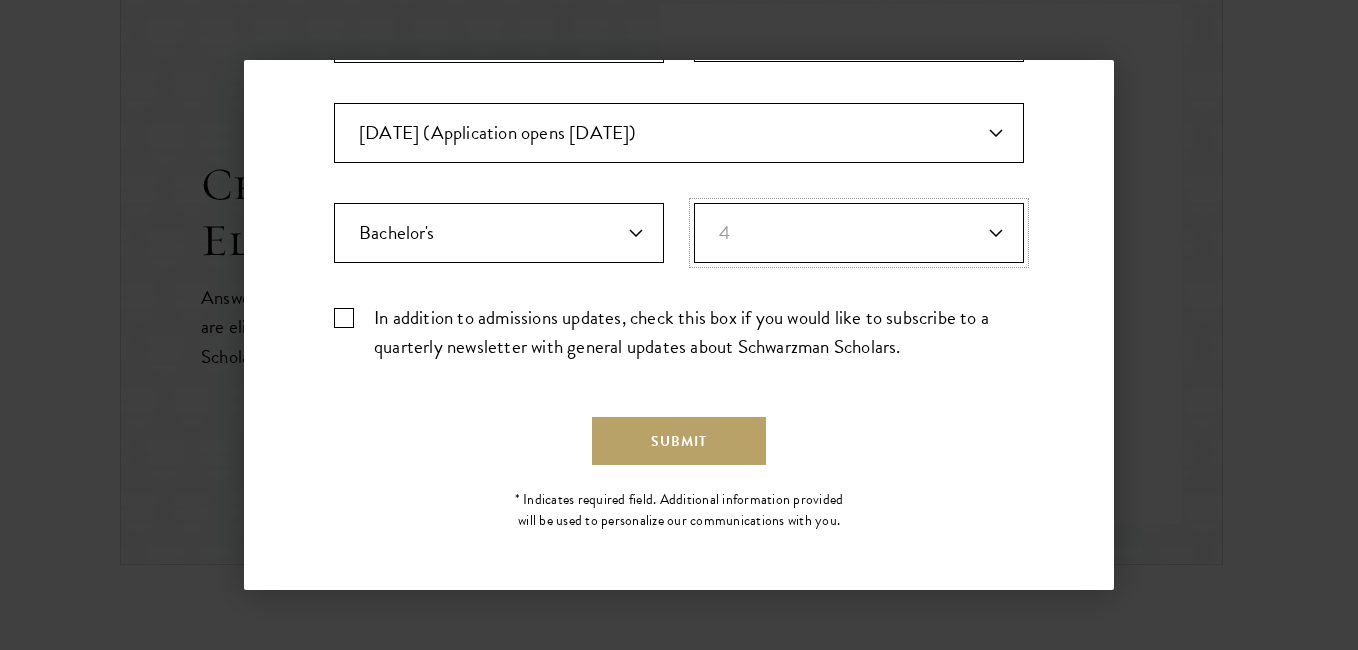click on "Years of Post Graduation Experience?* 1 2 3 4 5 6 7 8 9 10" at bounding box center [859, 233] 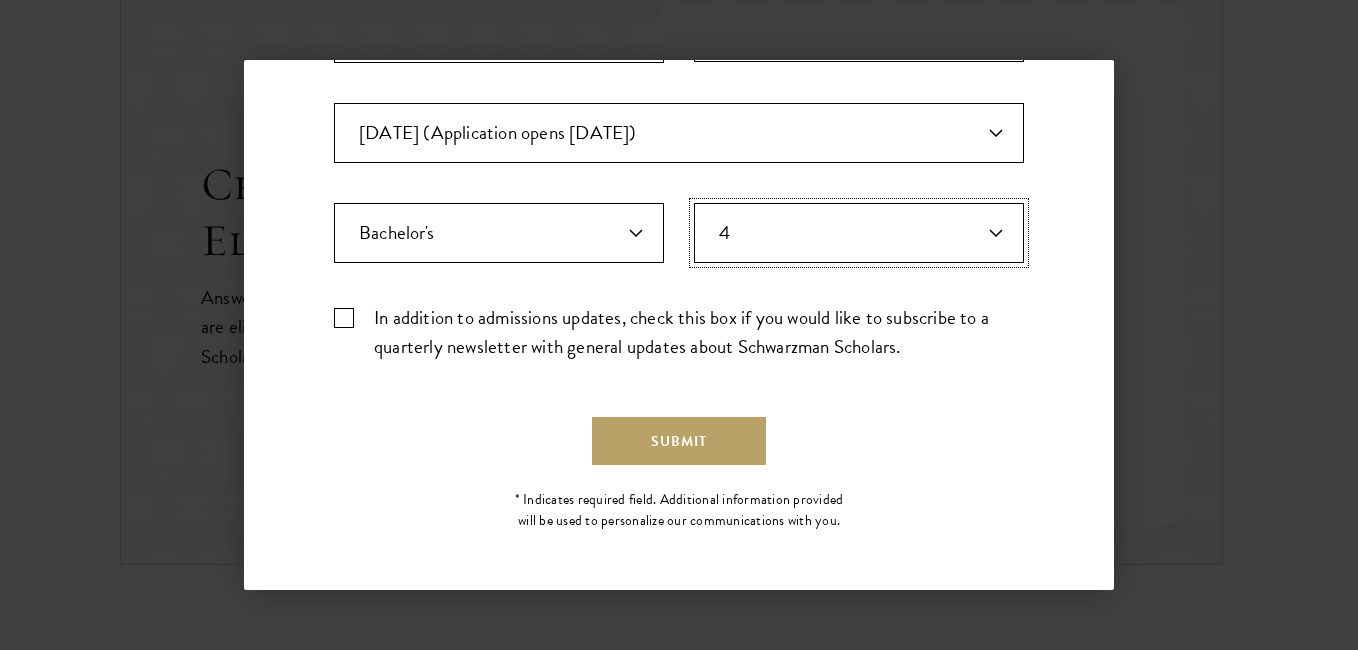 click on "Years of Post Graduation Experience?* 1 2 3 4 5 6 7 8 9 10" at bounding box center (859, 233) 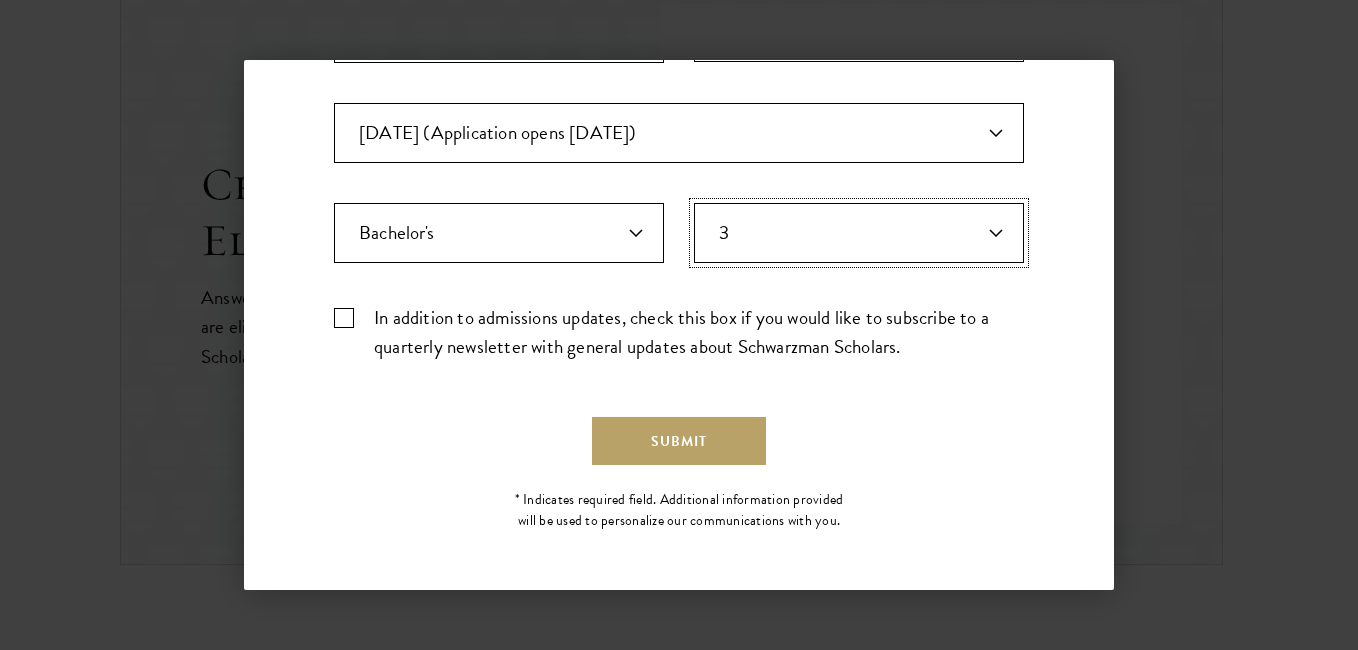 click on "Years of Post Graduation Experience?* 1 2 3 4 5 6 7 8 9 10" at bounding box center (859, 233) 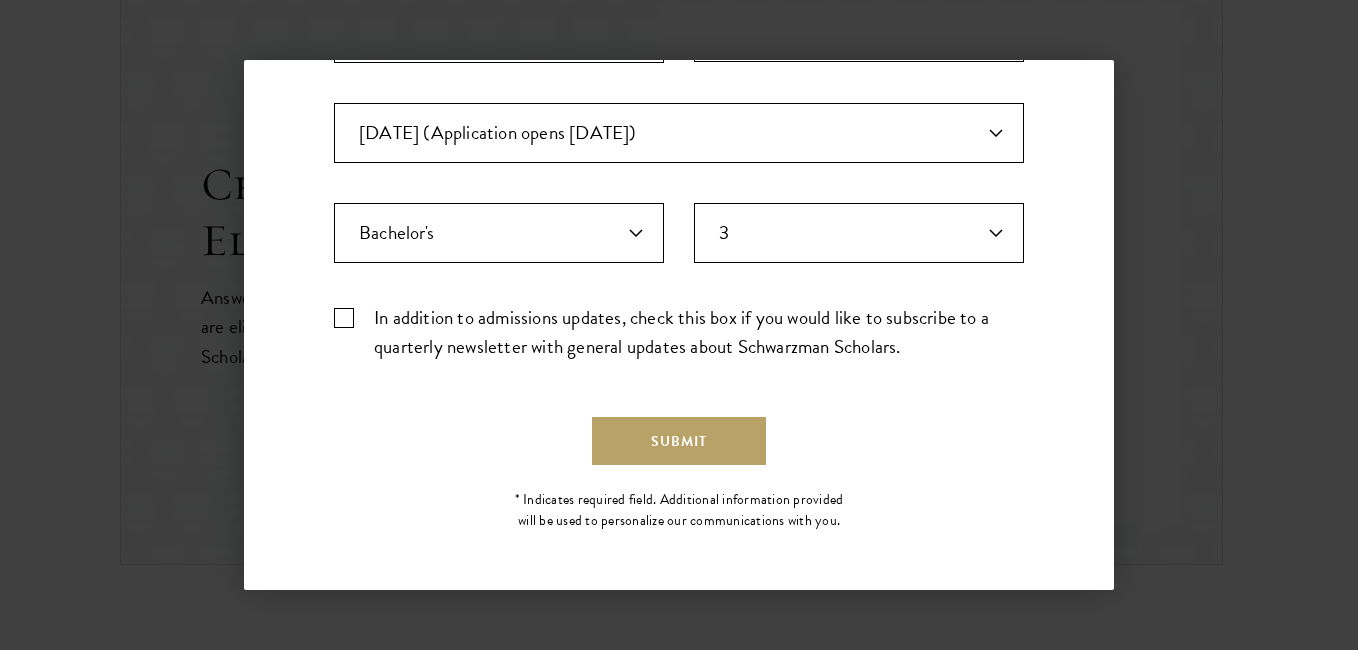 click on "In addition to admissions updates, check this box if you would like to subscribe to a quarterly newsletter with general updates about Schwarzman Scholars." at bounding box center (679, 332) 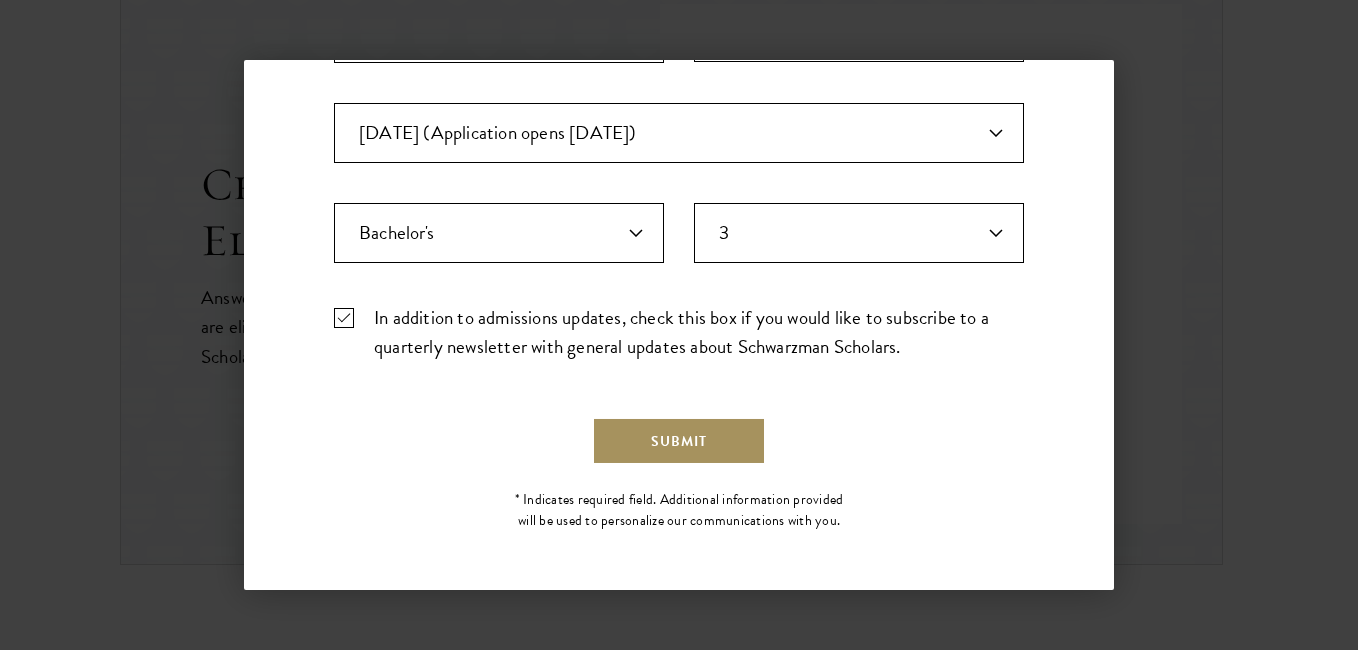 click on "Submit" at bounding box center [679, 441] 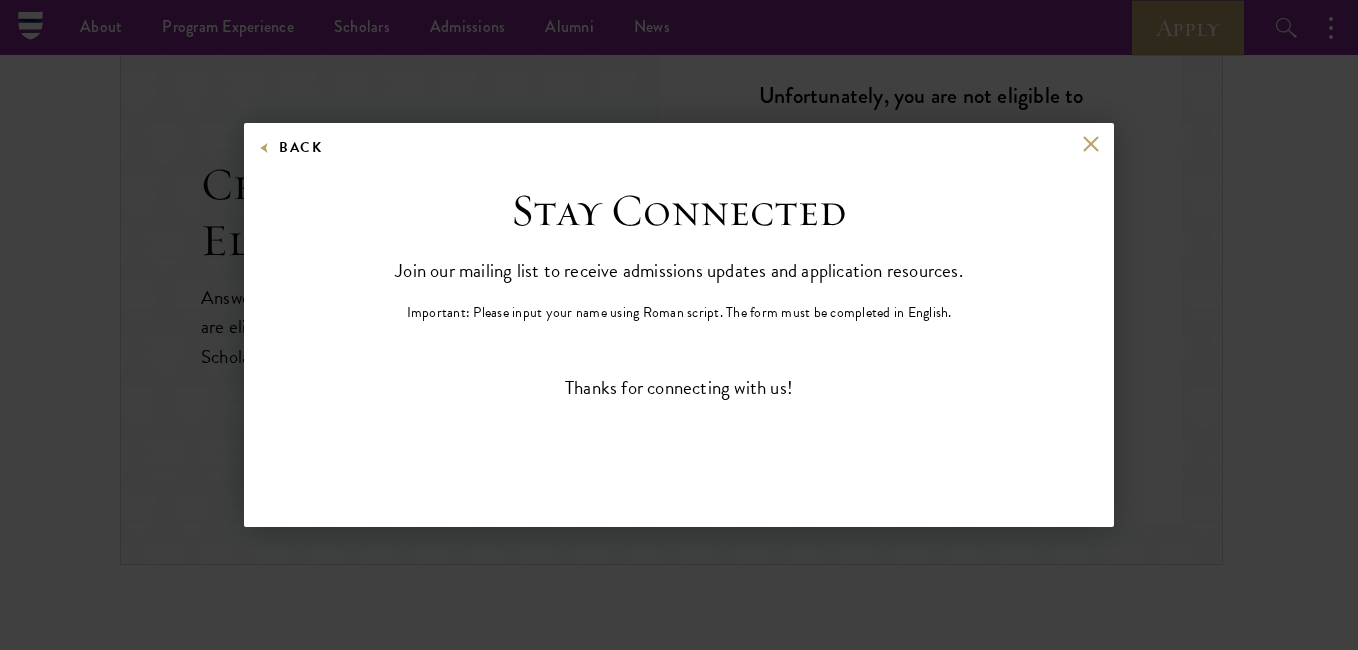 scroll, scrollTop: 2238, scrollLeft: 0, axis: vertical 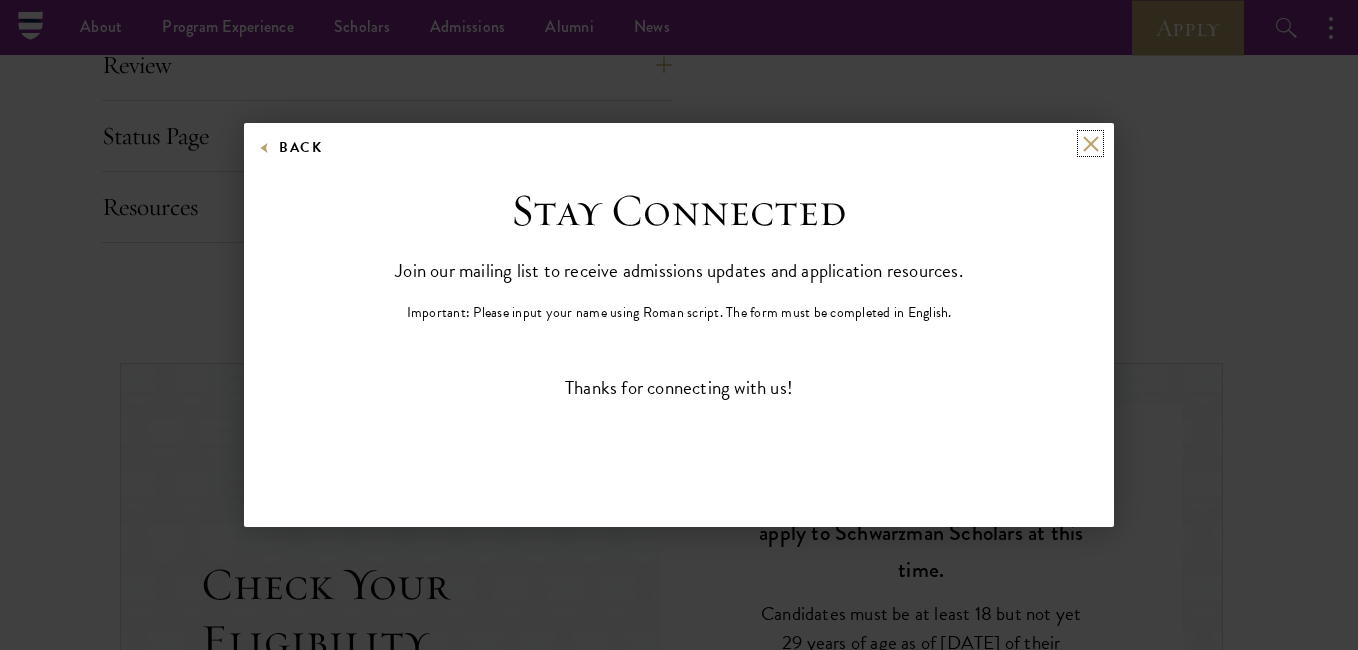 click at bounding box center [1090, 143] 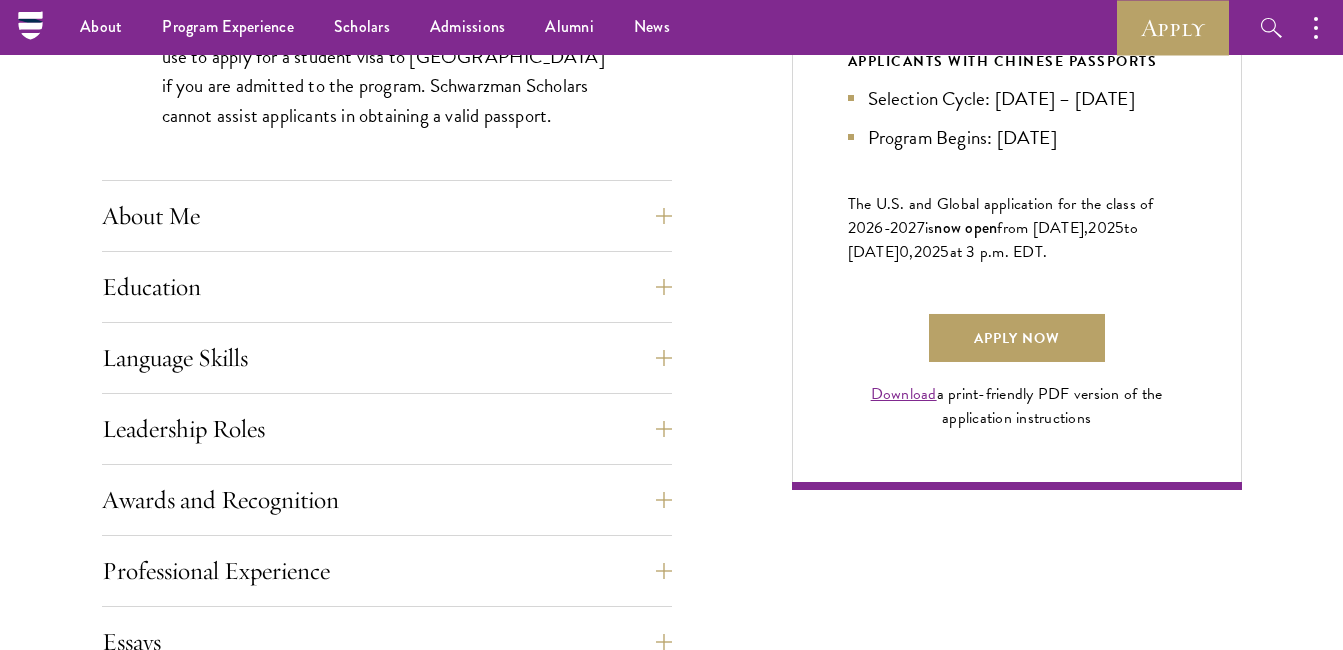 scroll, scrollTop: 1292, scrollLeft: 0, axis: vertical 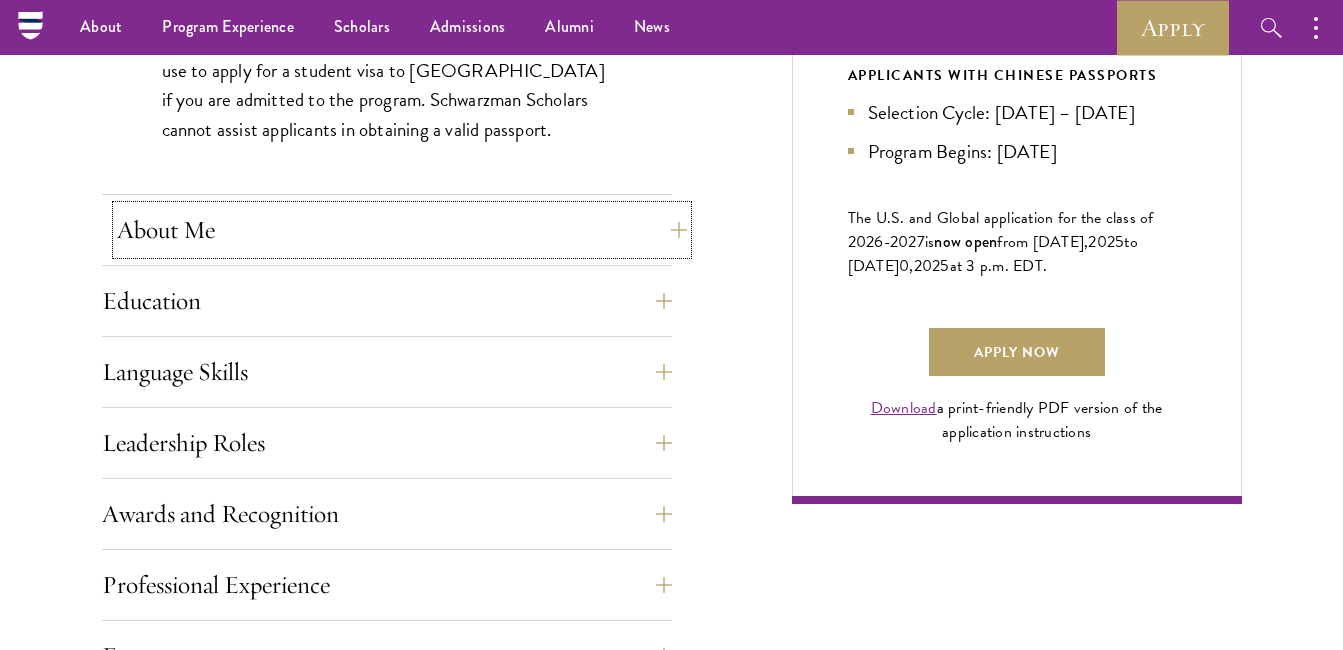 click on "About Me" at bounding box center [402, 230] 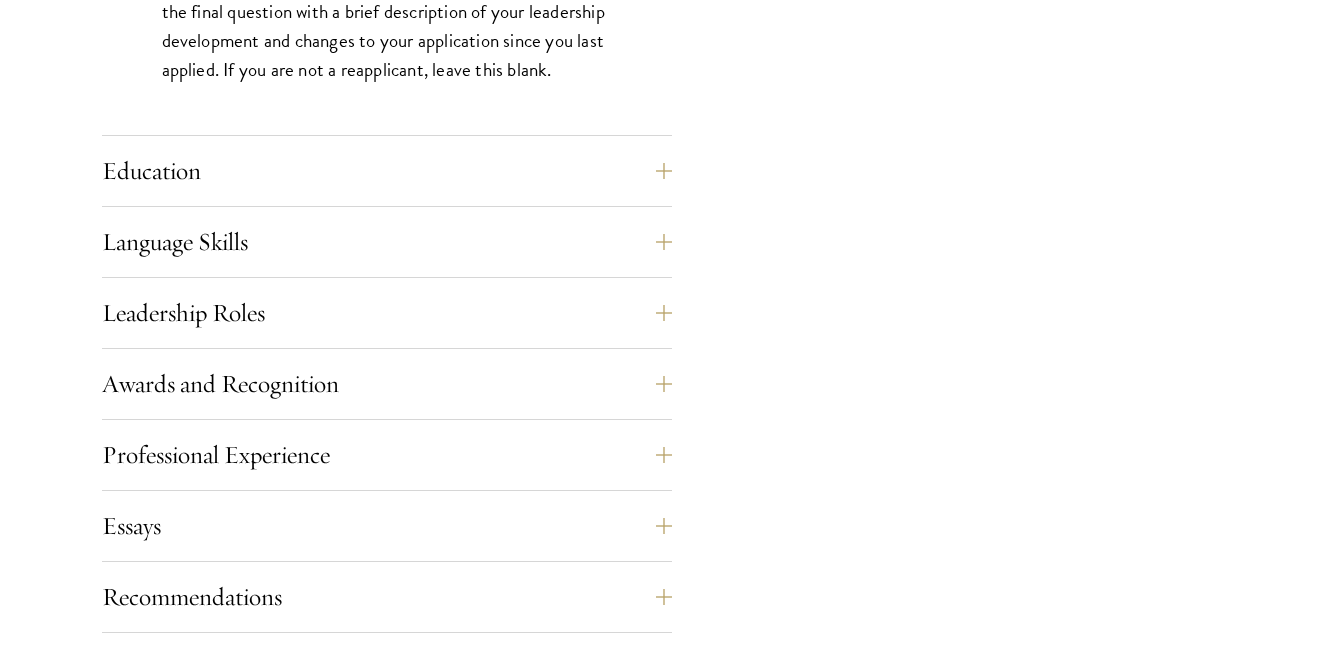 scroll, scrollTop: 1958, scrollLeft: 0, axis: vertical 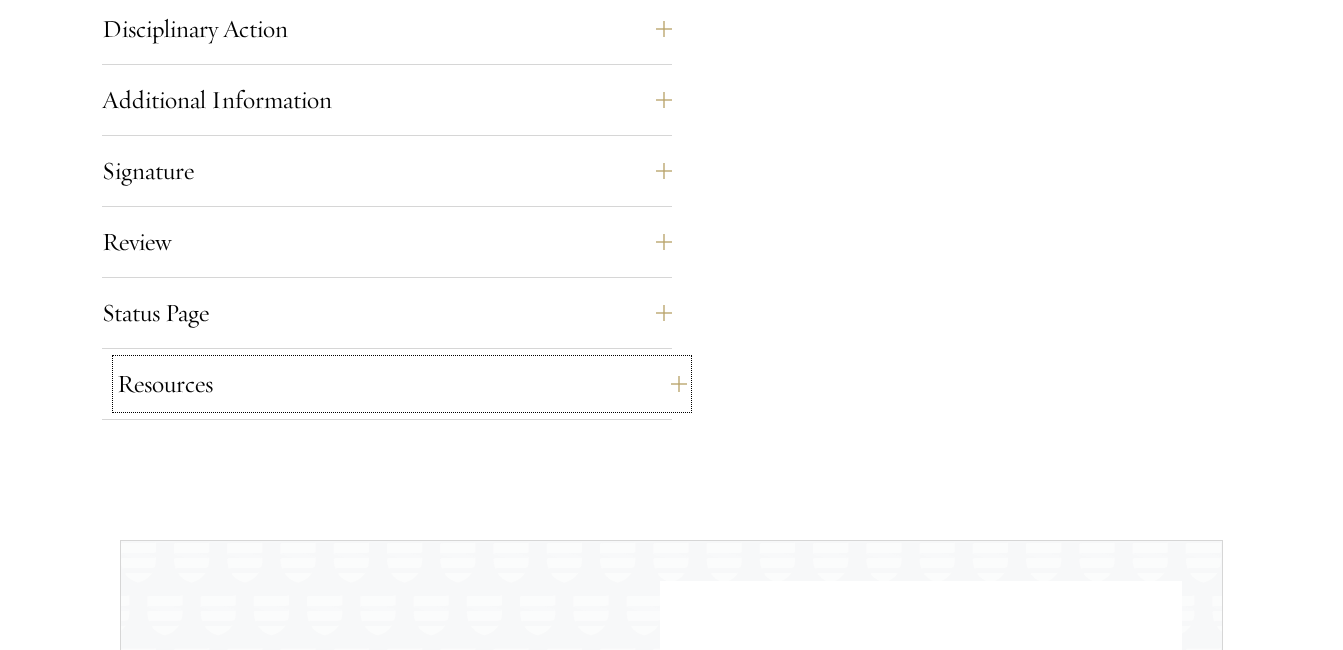 click on "Resources" at bounding box center [402, 384] 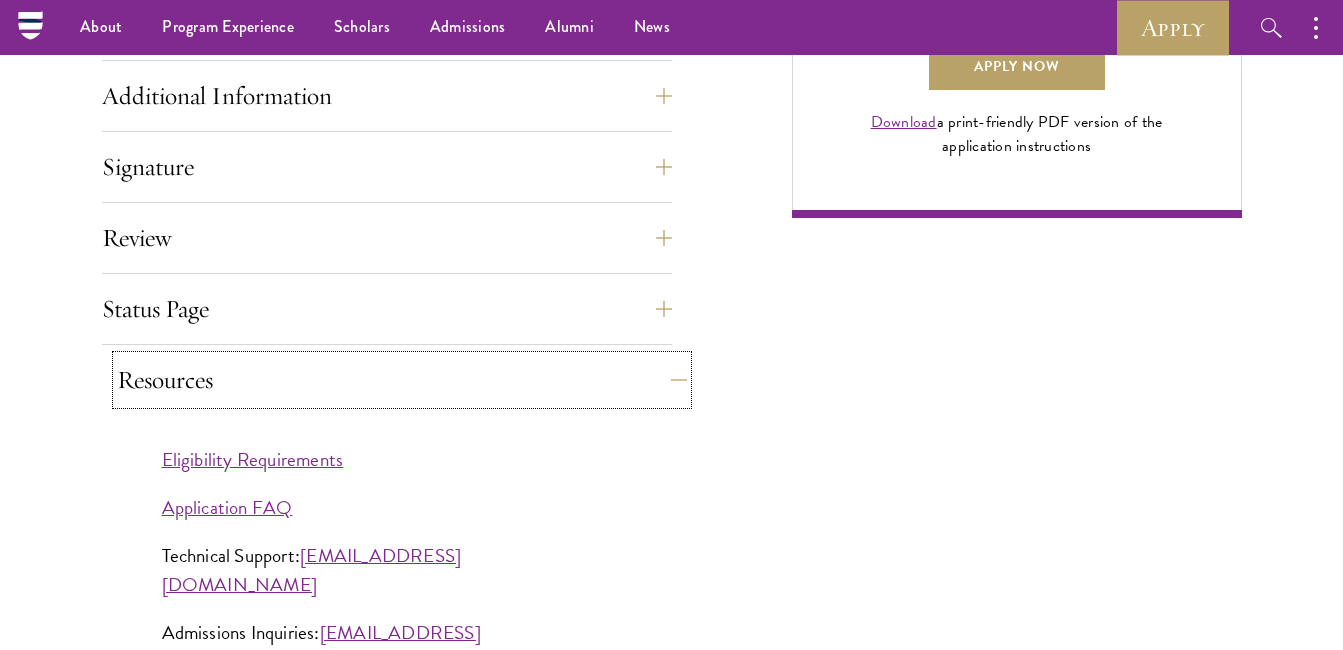 scroll, scrollTop: 1574, scrollLeft: 0, axis: vertical 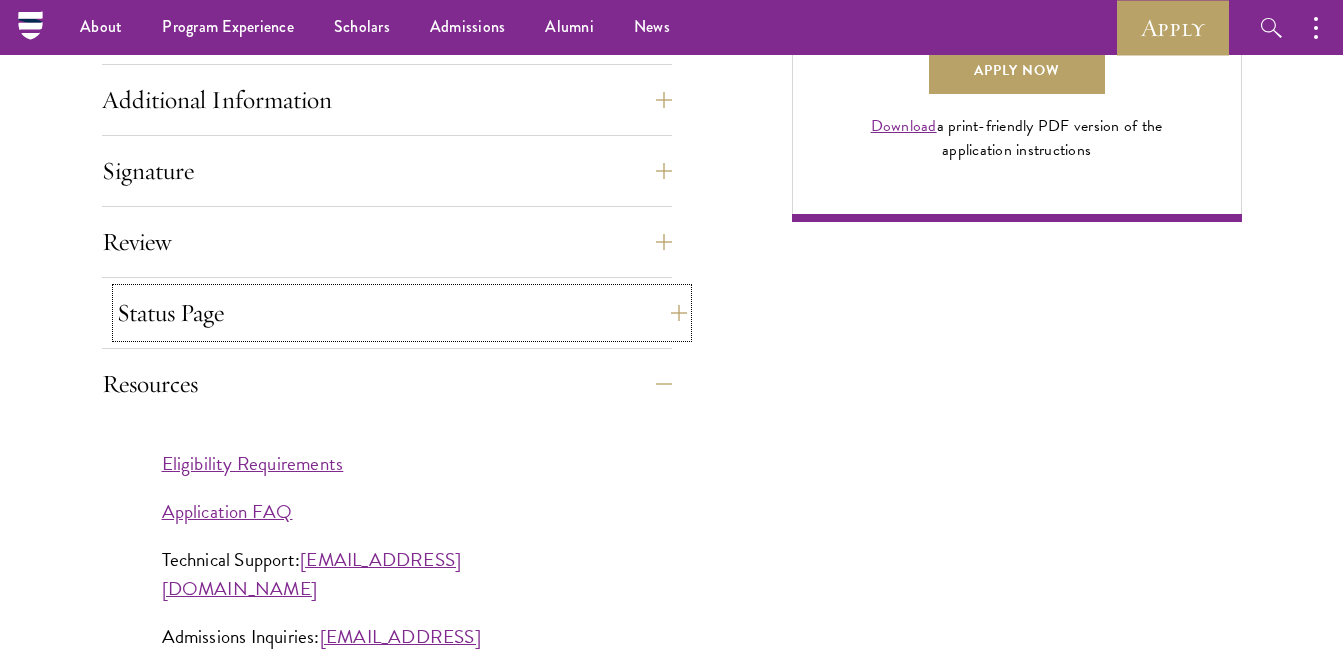 click on "Status Page" at bounding box center [402, 313] 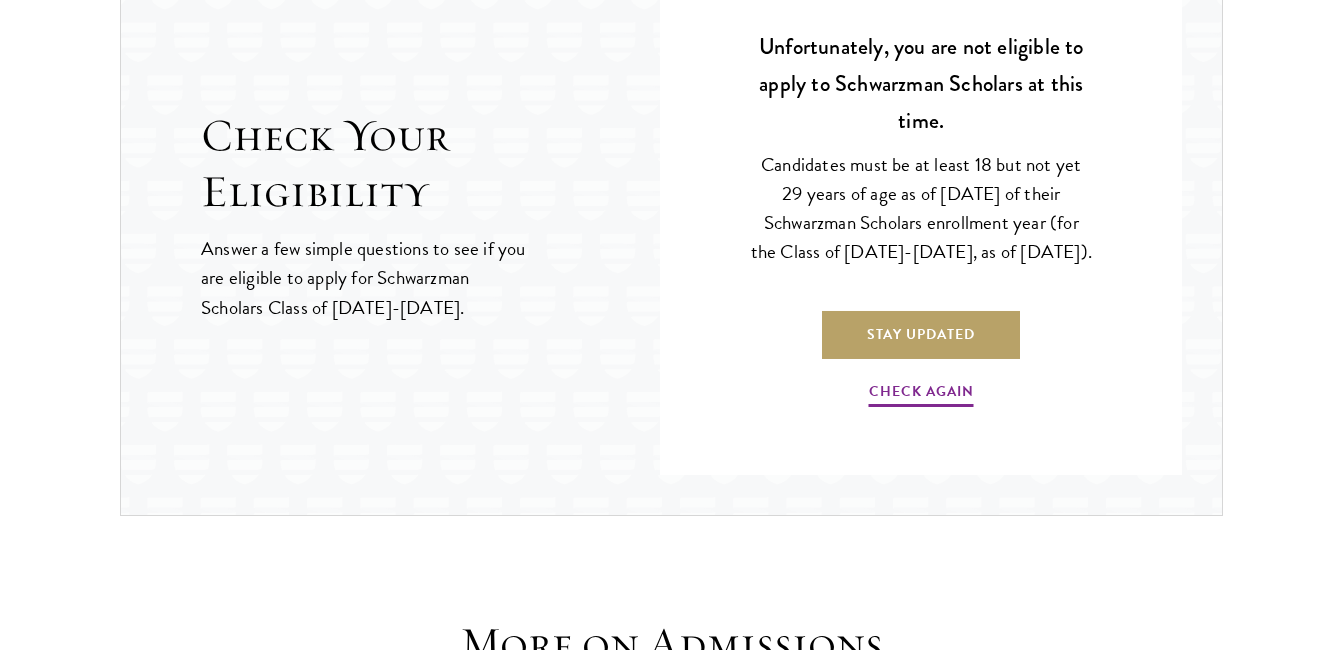 scroll, scrollTop: 2653, scrollLeft: 0, axis: vertical 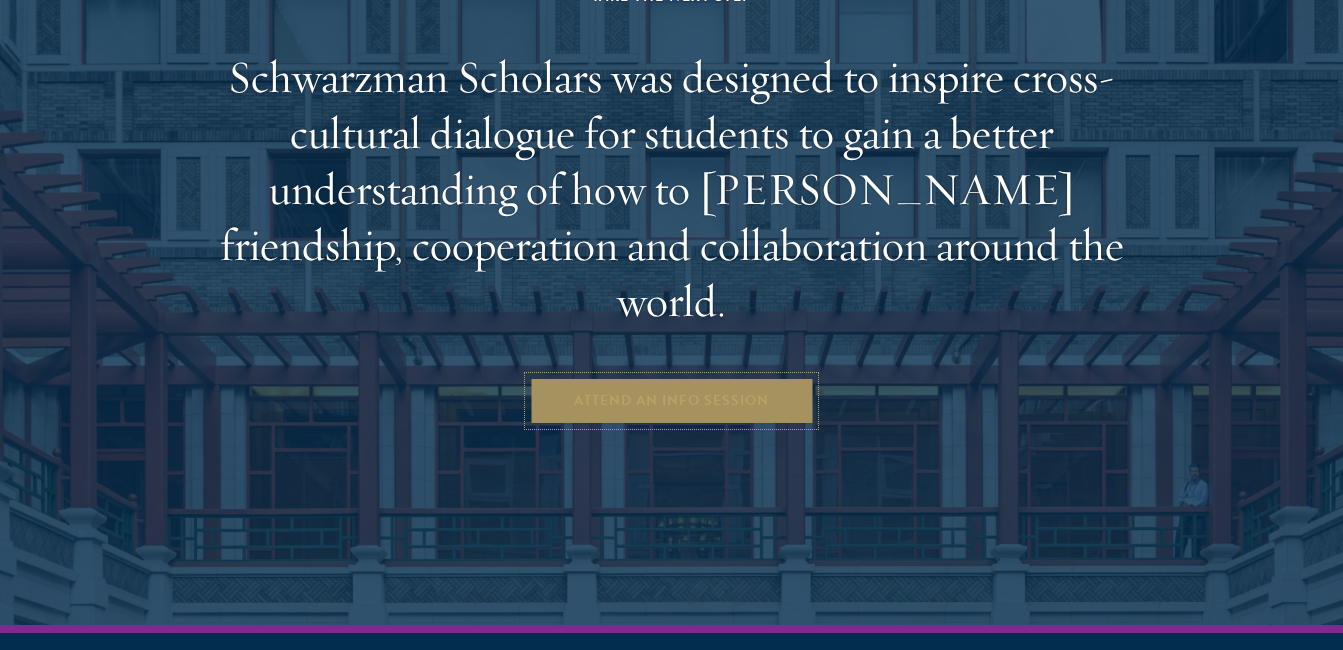 click on "Attend an Info Session" at bounding box center (671, 401) 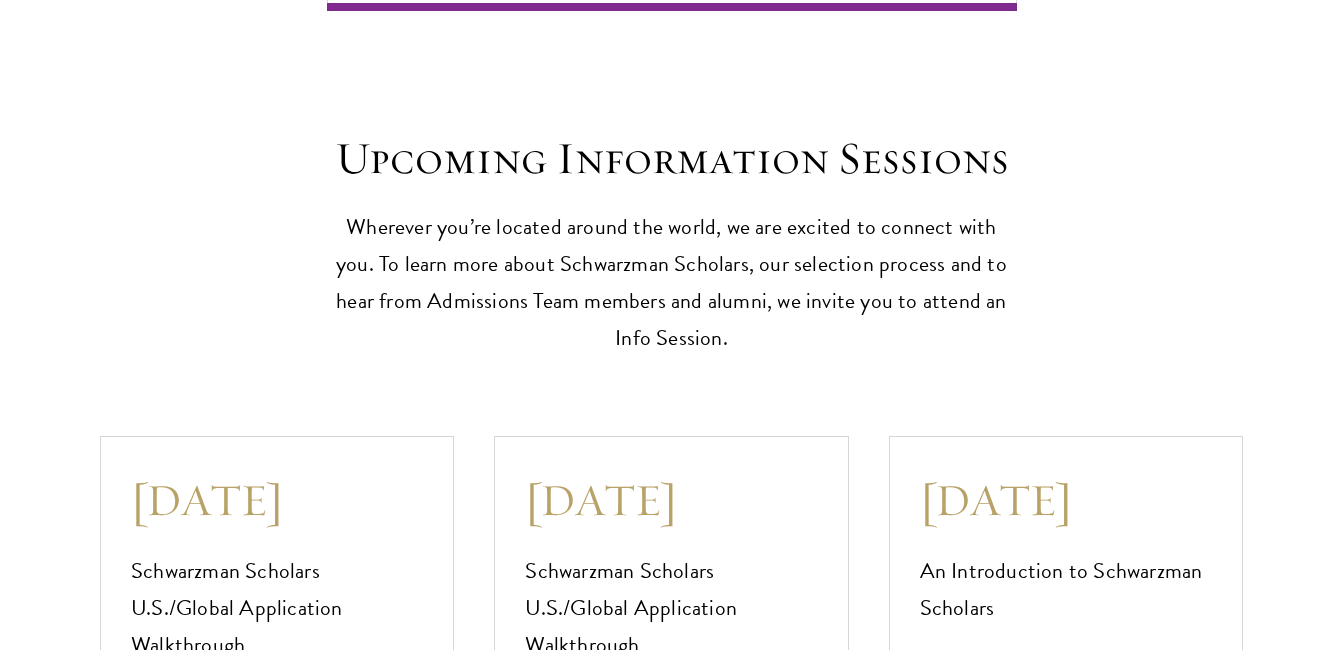 scroll, scrollTop: 5095, scrollLeft: 0, axis: vertical 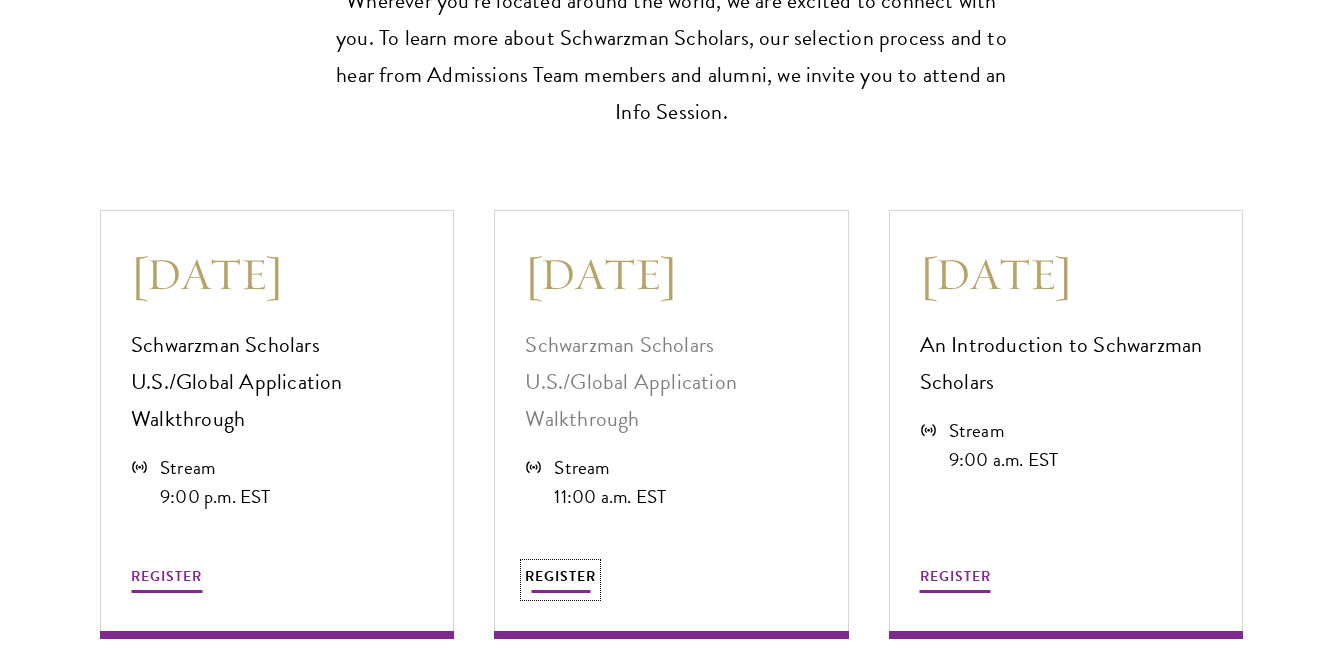 click on "REGISTER" at bounding box center [560, 576] 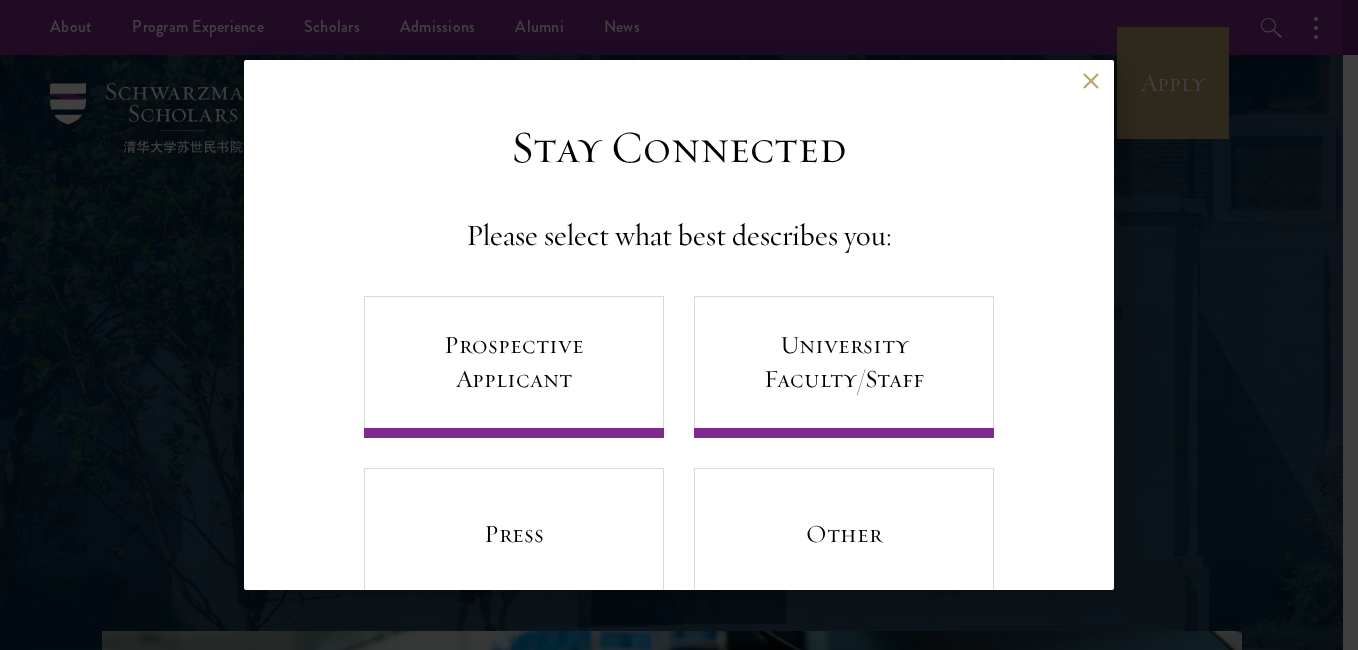 scroll, scrollTop: 0, scrollLeft: 0, axis: both 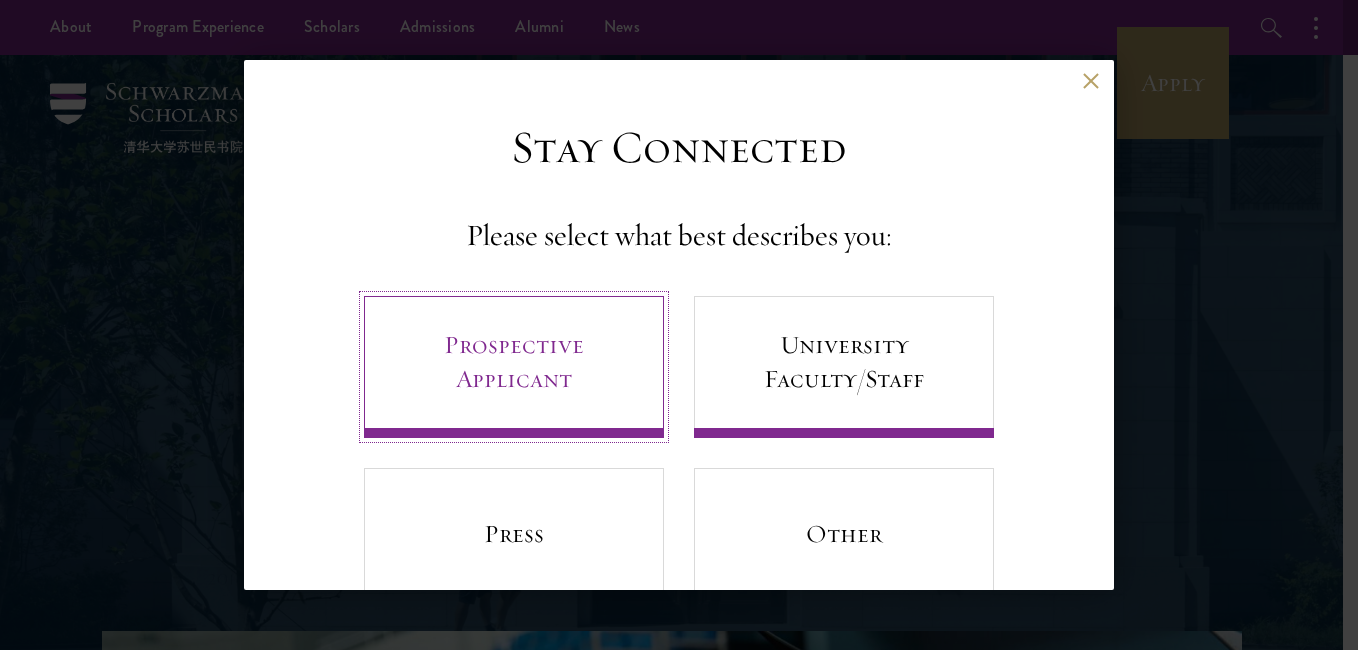 click on "Prospective Applicant" at bounding box center [514, 367] 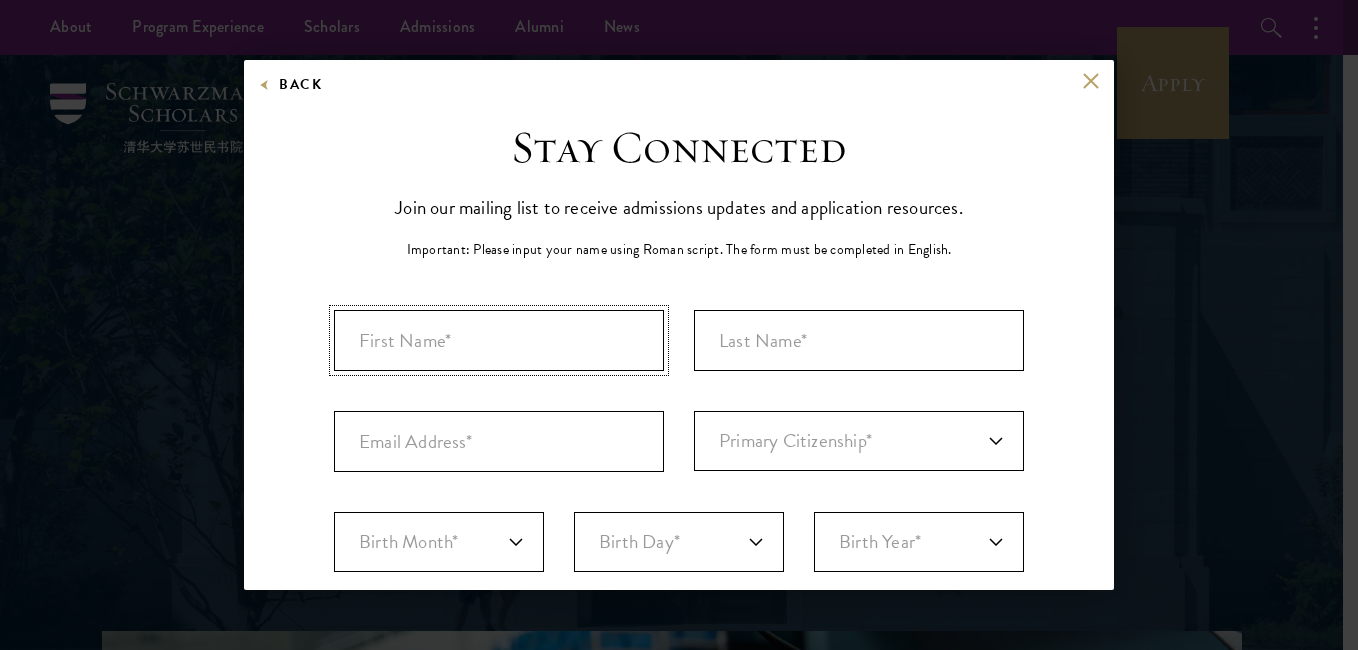click at bounding box center [499, 340] 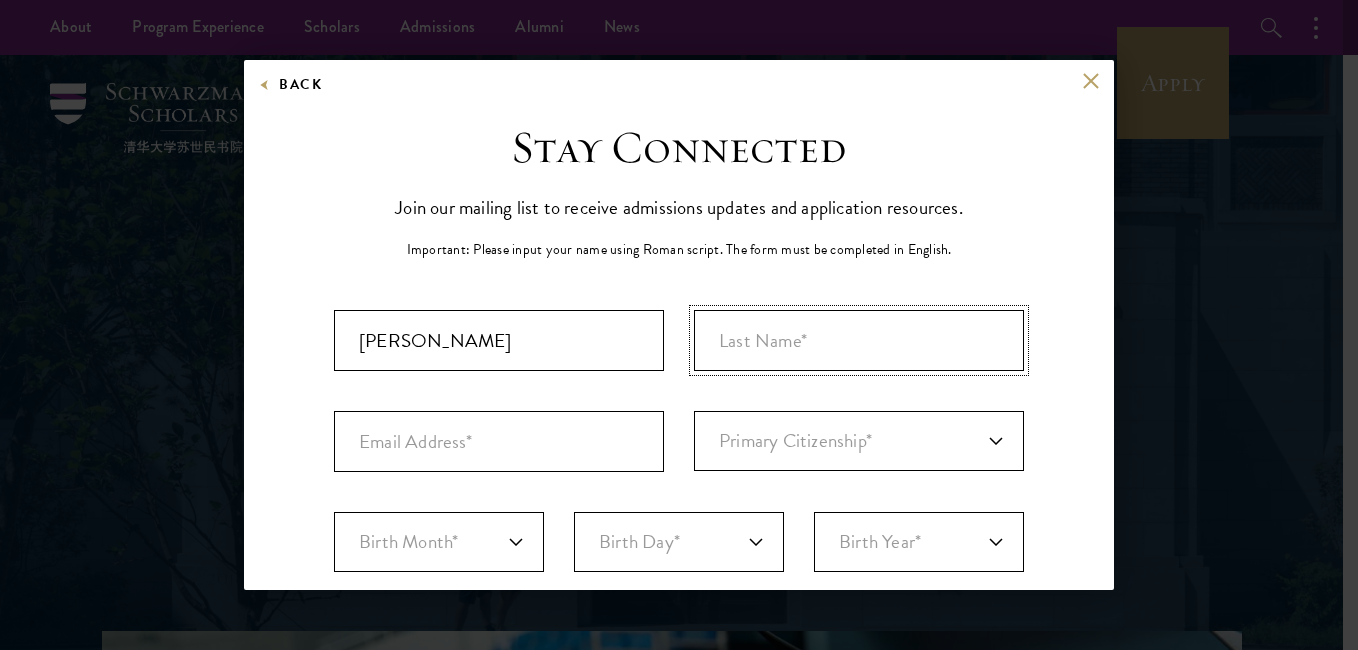 type on "SSALI" 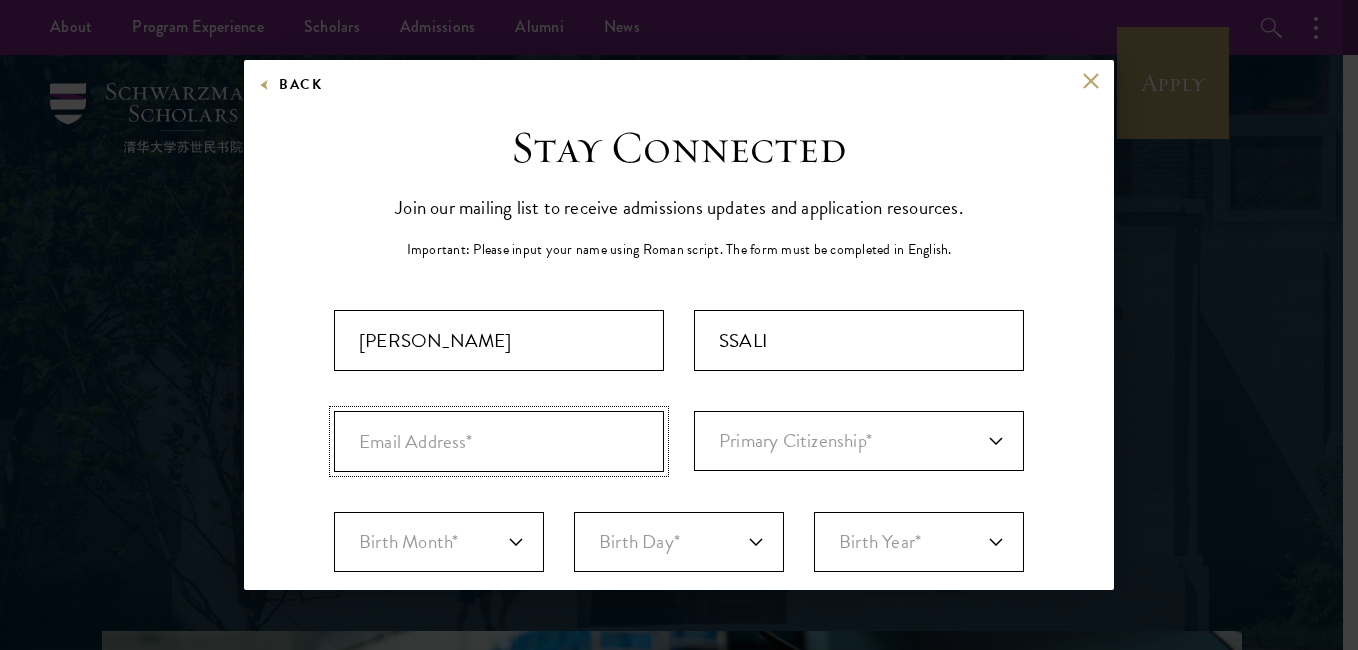 type on "hr033466@gmail.com" 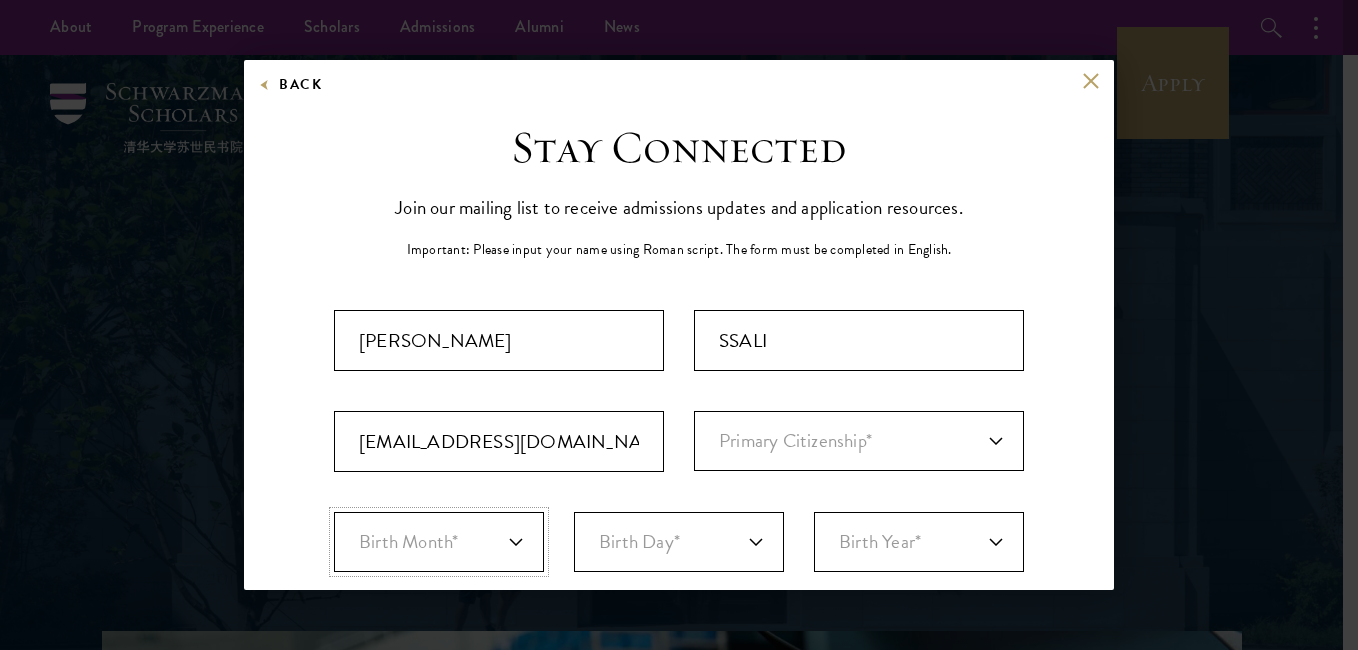 select on "03" 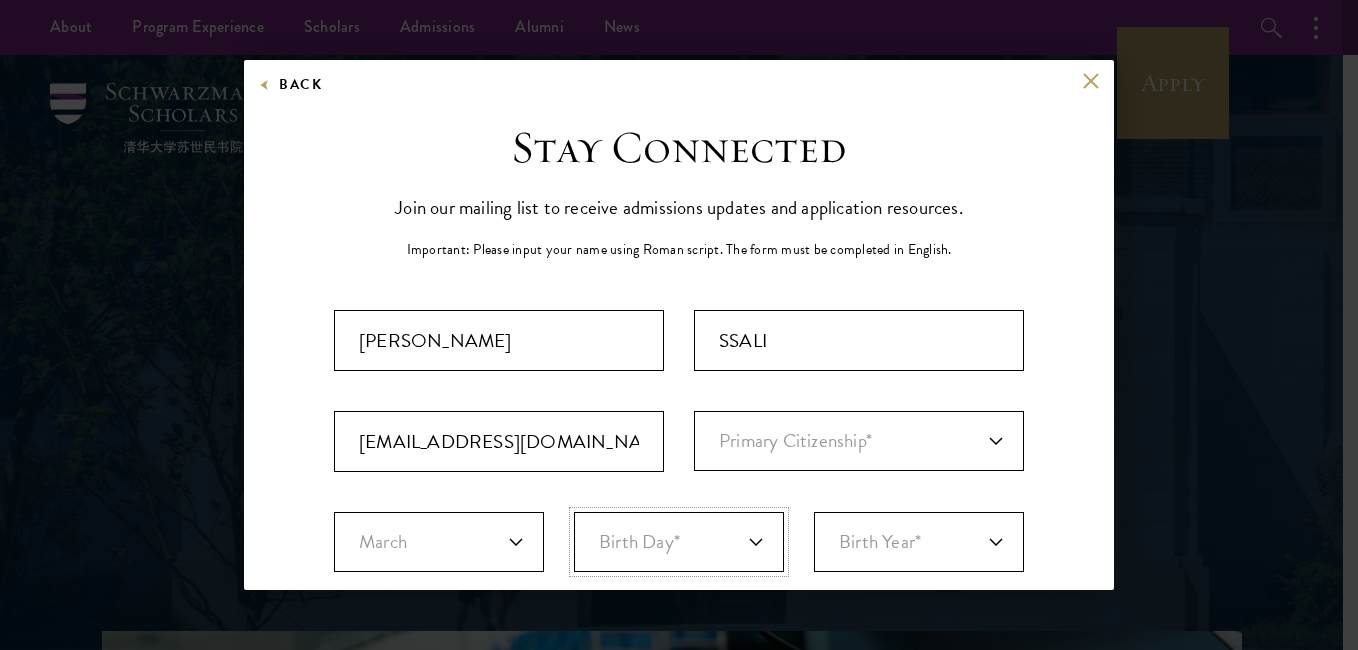 select on "30" 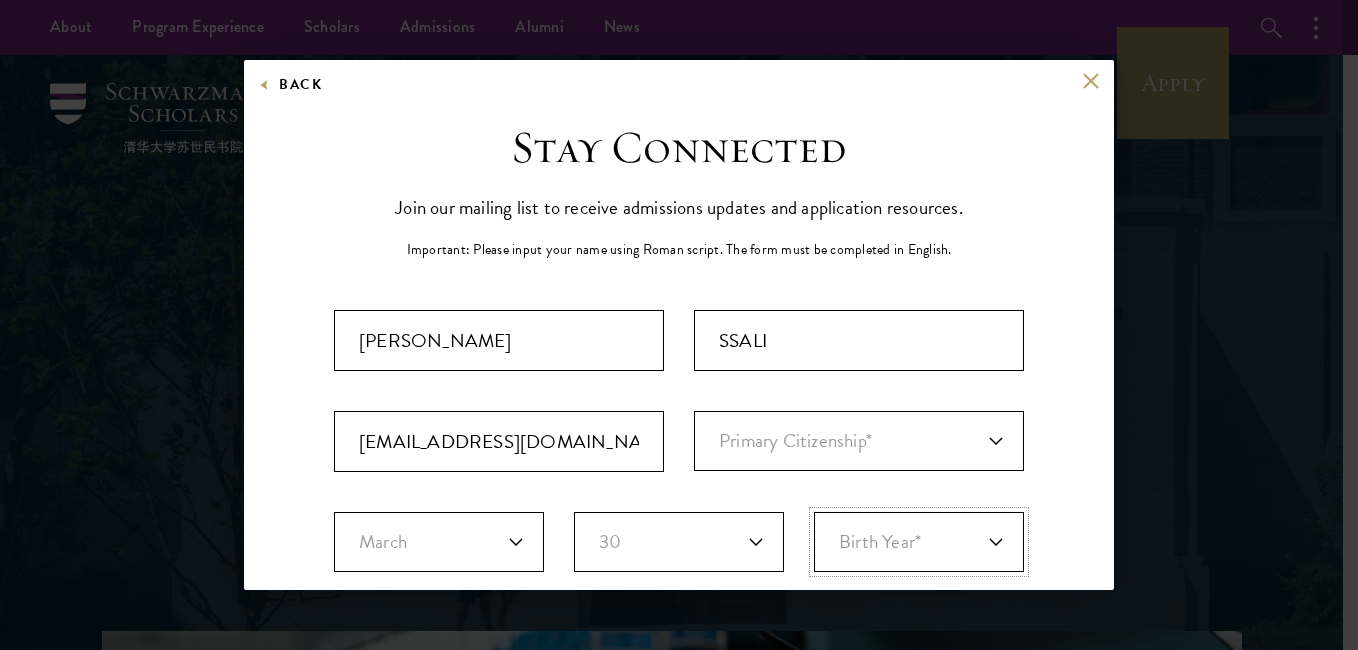 select on "1992" 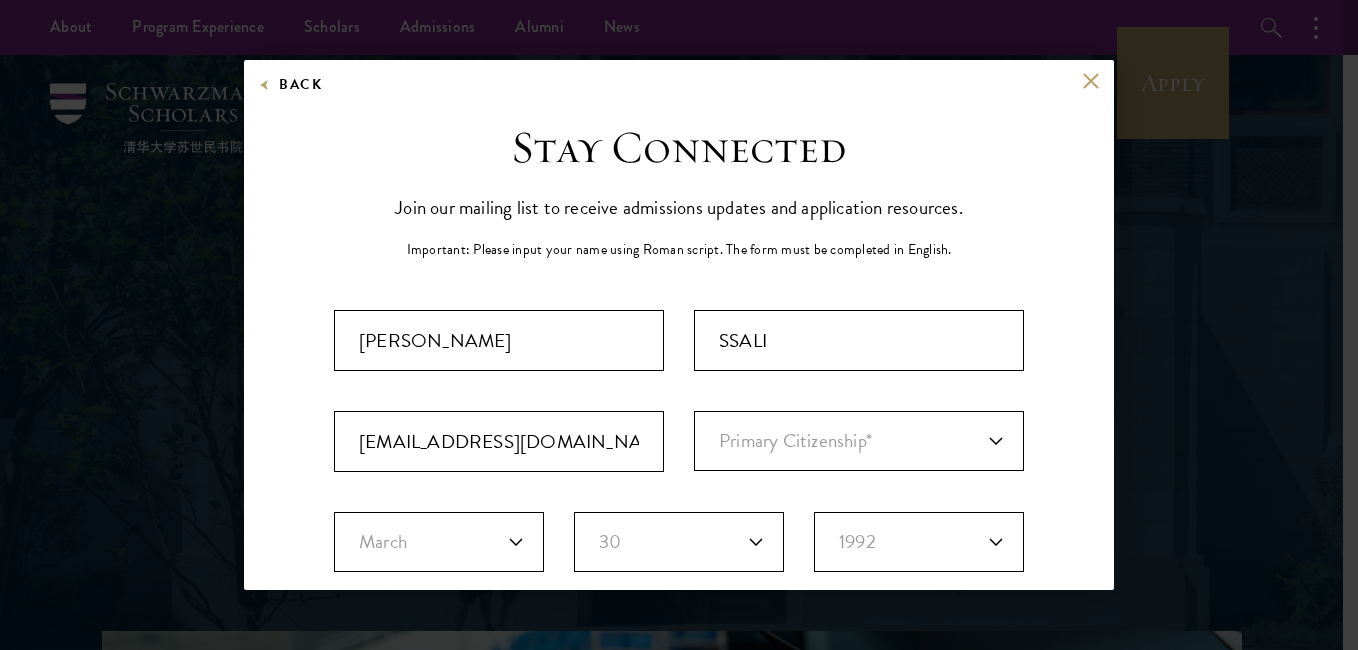 select on "UG" 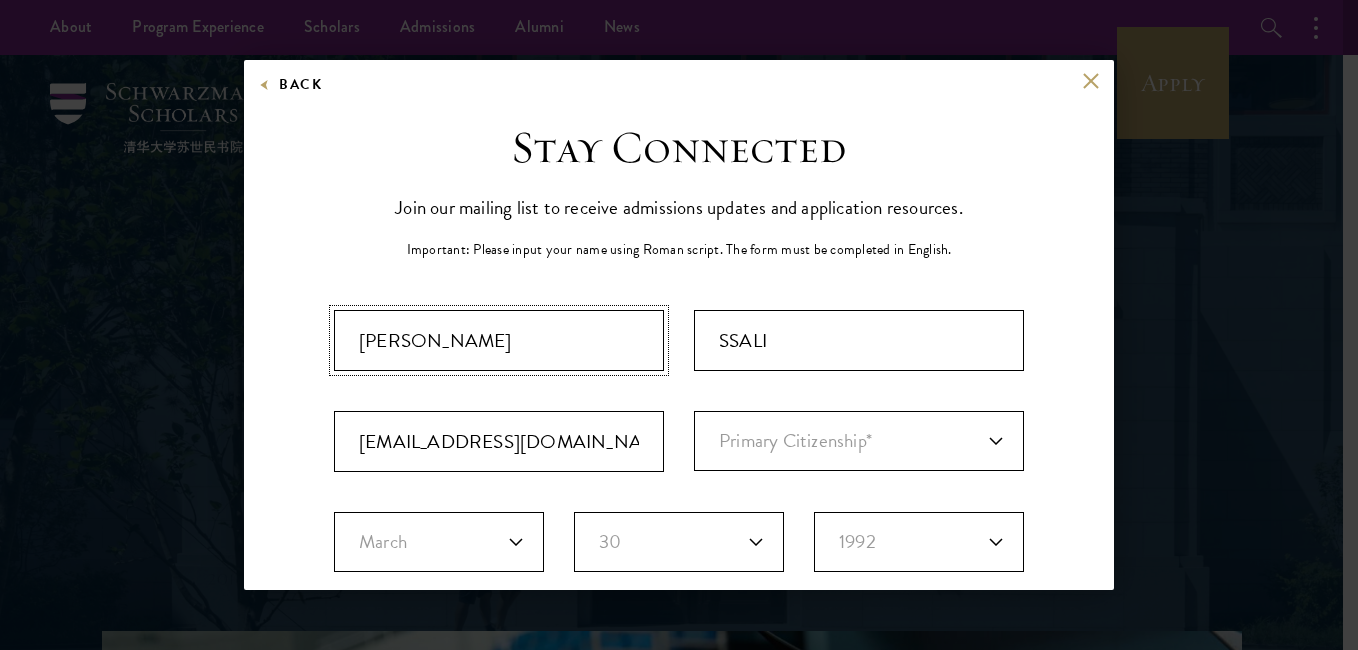 select 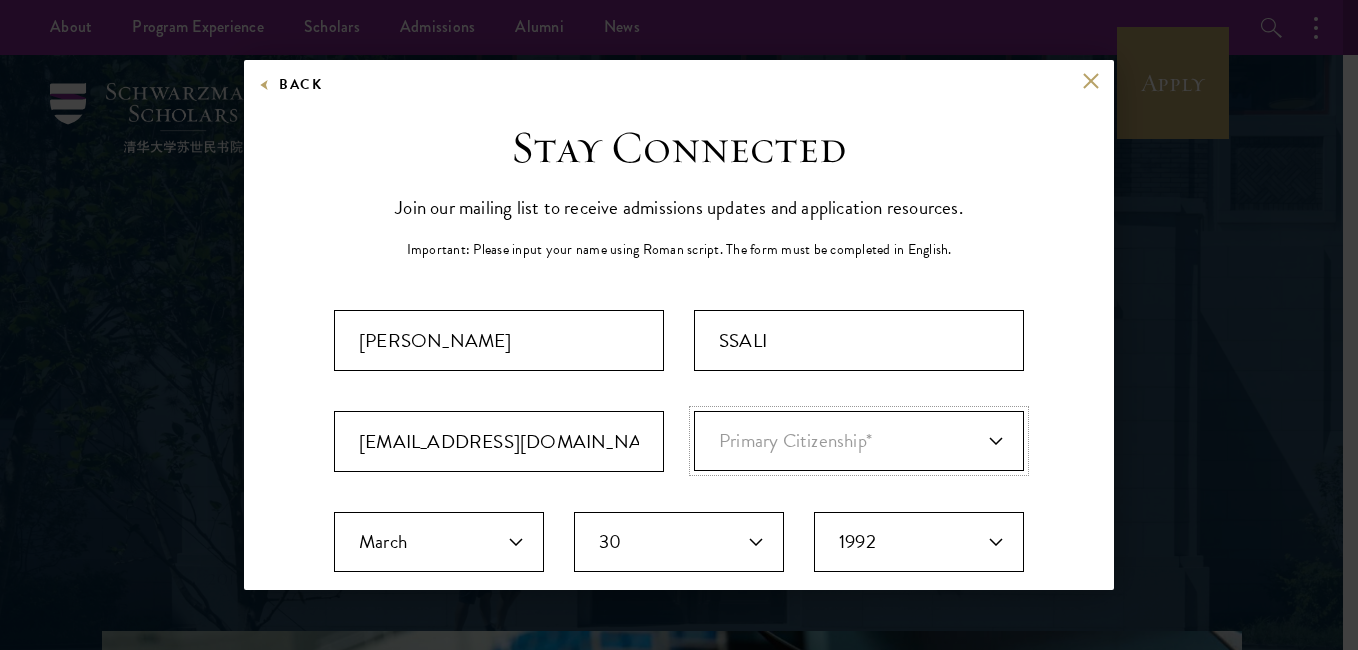click on "Primary Citizenship* Afghanistan Aland Islands Albania Algeria Andorra Angola Anguilla Antigua and Barbuda Argentina Armenia Aruba Ashmore and Cartier Islands Australia Austria Azerbaijan Bahamas, The Bahrain Bangladesh Barbados Bassas Da India Belarus Belgium Belize Benin Bermuda Bhutan Bolivia Bonaire, Sint Eustatius, and Saba Bosnia and Herzegovina Botswana Bouvet Island Brazil British Indian Ocean Territory British Virgin Islands Brunei Bulgaria Burkina Faso Burundi Cambodia Cameroon Canada Cape Verde Cayman Islands Central African Republic Chad Chile Christmas Island Clipperton Island Cocos Islands (Keeling Islands) Colombia Comoros Congo (Brazzaville) Congo (Kinshasa) Cook Islands Coral Sea Islands Costa Rica Cote D'Ivoire Croatia Cuba Curacao Cyprus Czech Republic Denmark Djibouti Dominica Dominican Republic Ecuador Egypt El Salvador Equatorial Guinea Eritrea Estonia Ethiopia Europa Island Falkland Islands (Islas Malvinas) Faroe Islands Federated States of Micronesia Fiji Finland Foreign/Unknown France" at bounding box center (859, 441) 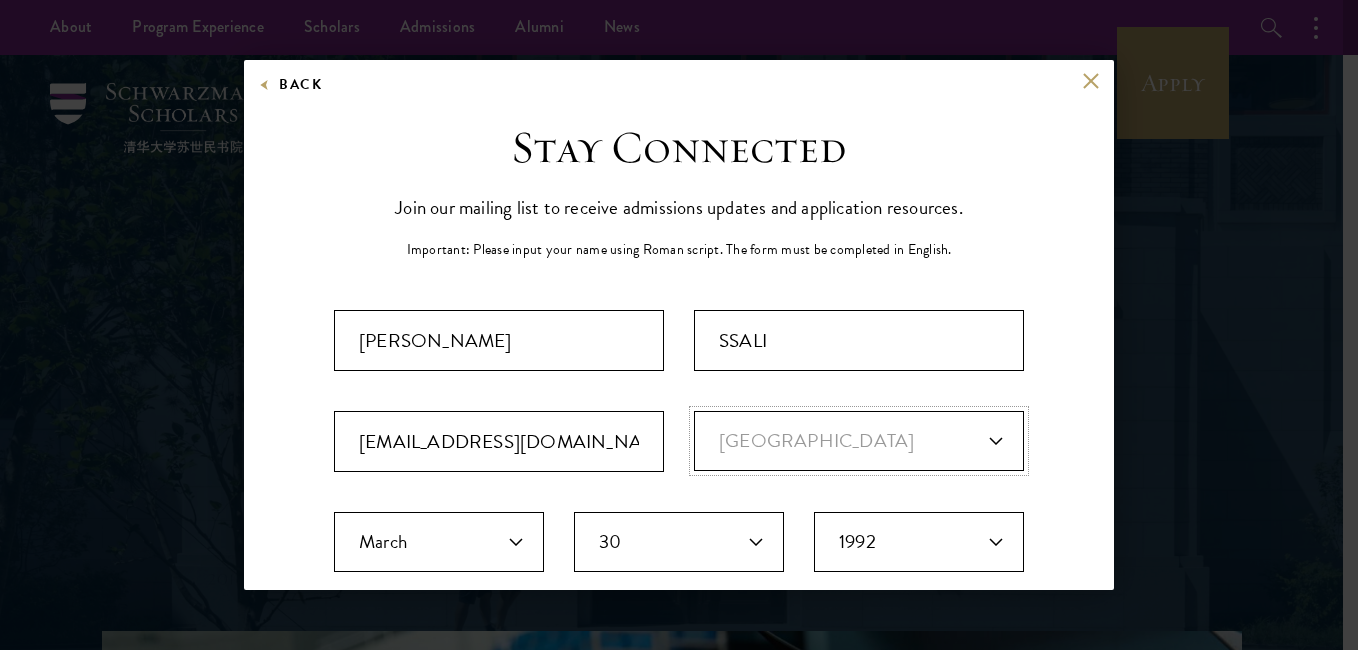 click on "Primary Citizenship* Afghanistan Aland Islands Albania Algeria Andorra Angola Anguilla Antigua and Barbuda Argentina Armenia Aruba Ashmore and Cartier Islands Australia Austria Azerbaijan Bahamas, The Bahrain Bangladesh Barbados Bassas Da India Belarus Belgium Belize Benin Bermuda Bhutan Bolivia Bonaire, Sint Eustatius, and Saba Bosnia and Herzegovina Botswana Bouvet Island Brazil British Indian Ocean Territory British Virgin Islands Brunei Bulgaria Burkina Faso Burundi Cambodia Cameroon Canada Cape Verde Cayman Islands Central African Republic Chad Chile Christmas Island Clipperton Island Cocos Islands (Keeling Islands) Colombia Comoros Congo (Brazzaville) Congo (Kinshasa) Cook Islands Coral Sea Islands Costa Rica Cote D'Ivoire Croatia Cuba Curacao Cyprus Czech Republic Denmark Djibouti Dominica Dominican Republic Ecuador Egypt El Salvador Equatorial Guinea Eritrea Estonia Ethiopia Europa Island Falkland Islands (Islas Malvinas) Faroe Islands Federated States of Micronesia Fiji Finland Foreign/Unknown France" at bounding box center [859, 441] 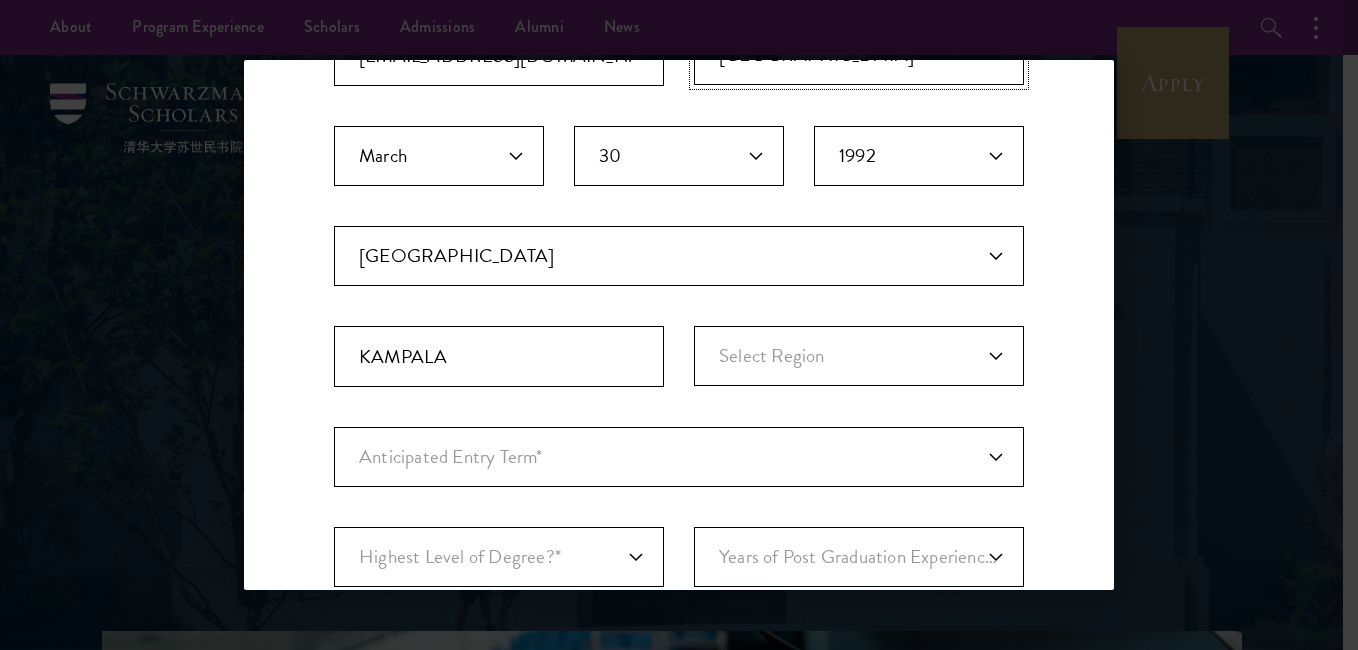 scroll, scrollTop: 466, scrollLeft: 0, axis: vertical 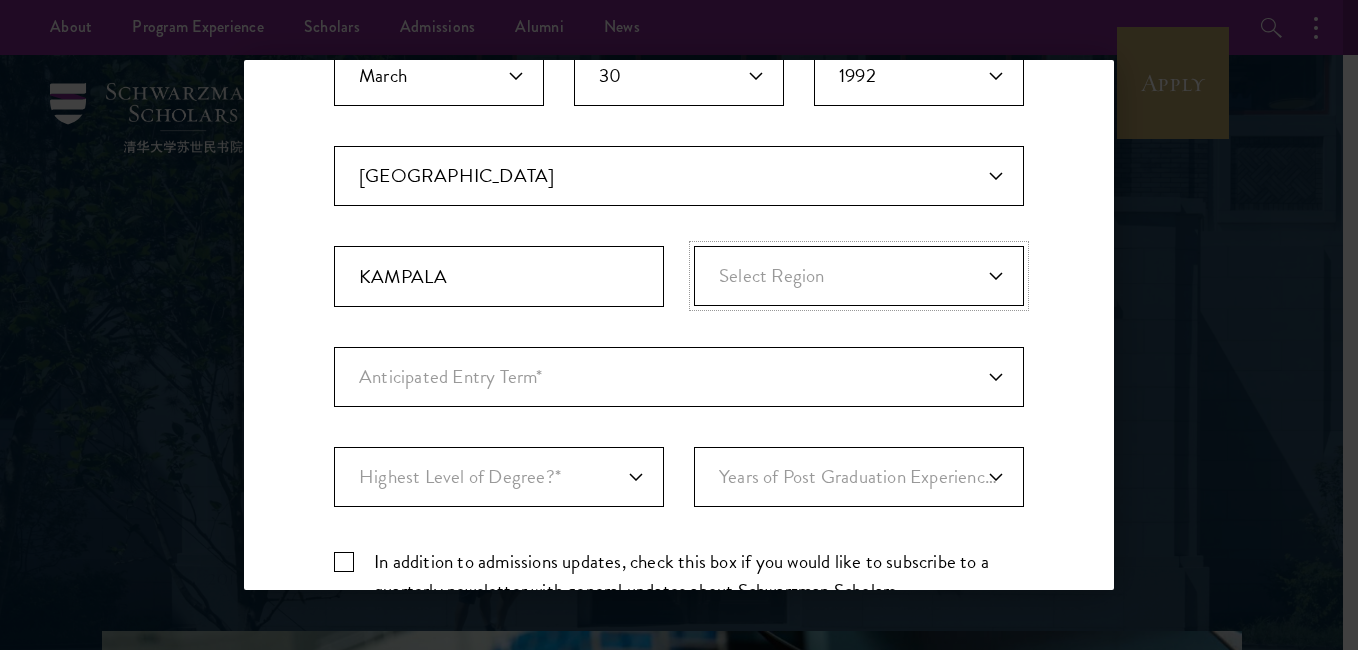 click on "Select Region Central Eastern Northern Western" at bounding box center (859, 276) 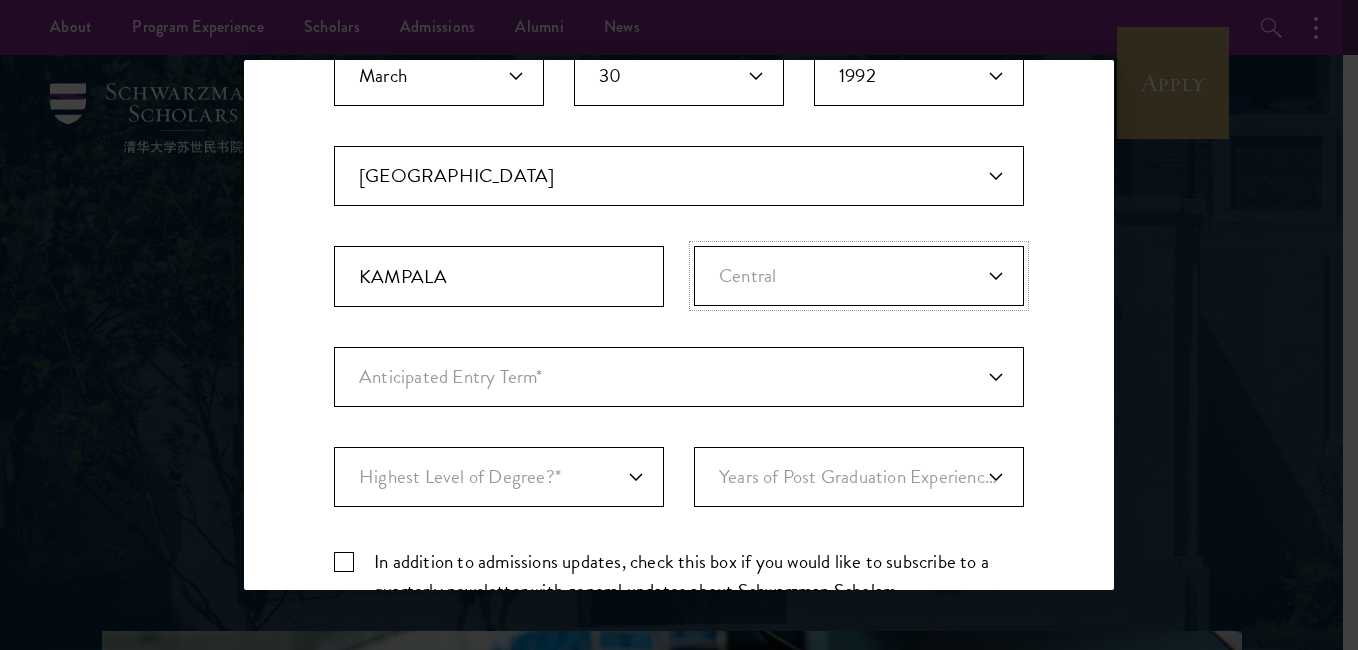 click on "Select Region Central Eastern Northern Western" at bounding box center (859, 276) 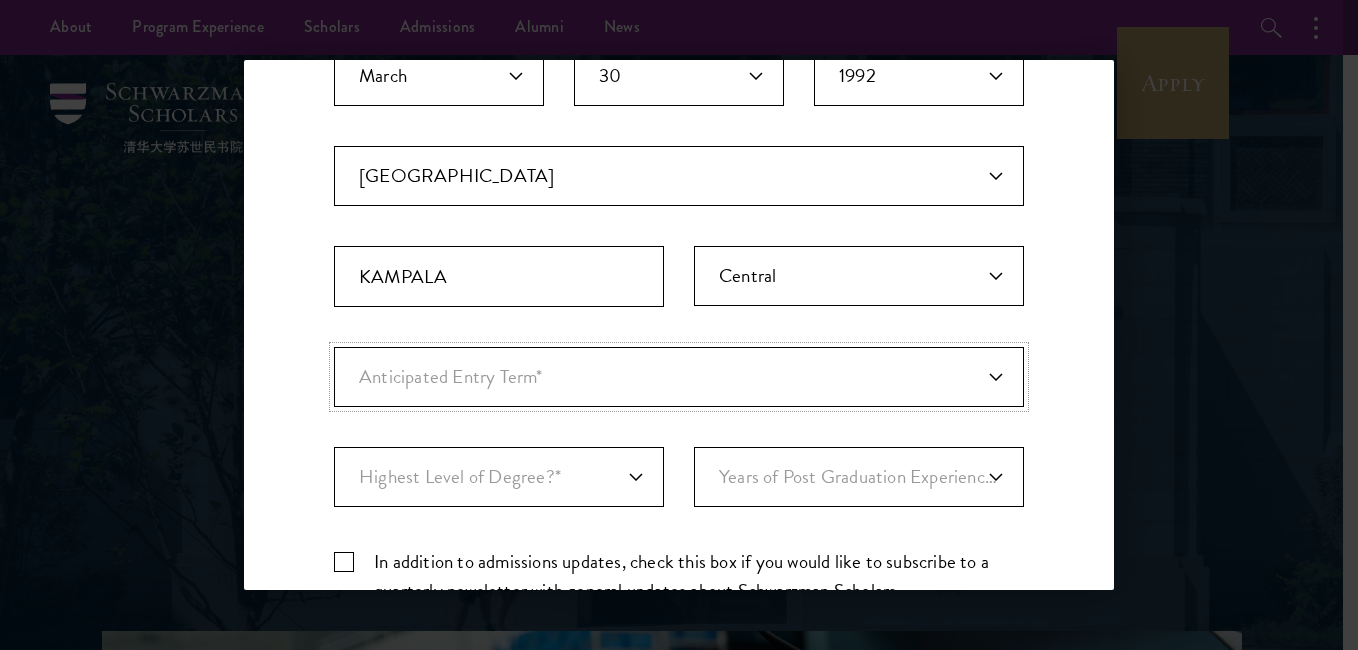 click on "Anticipated Entry Term* August 2026 (Application opens April 2025) Just Exploring" at bounding box center [679, 377] 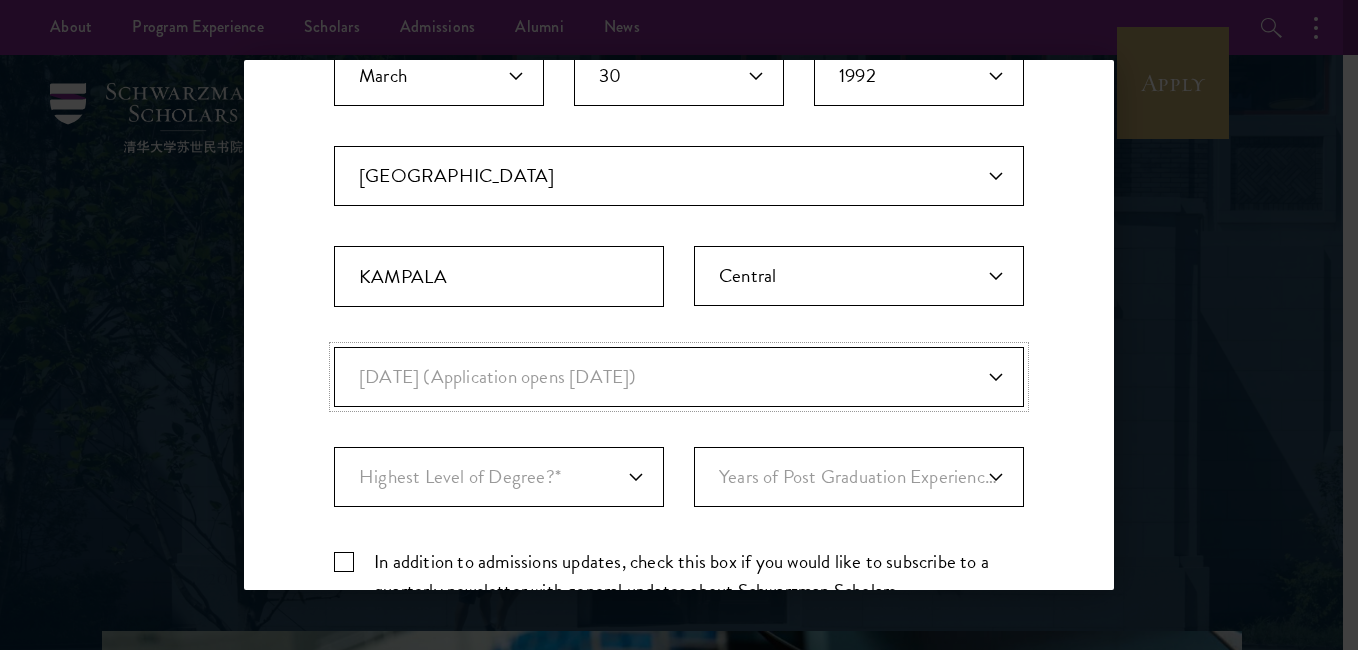 click on "Anticipated Entry Term* August 2026 (Application opens April 2025) Just Exploring" at bounding box center (679, 377) 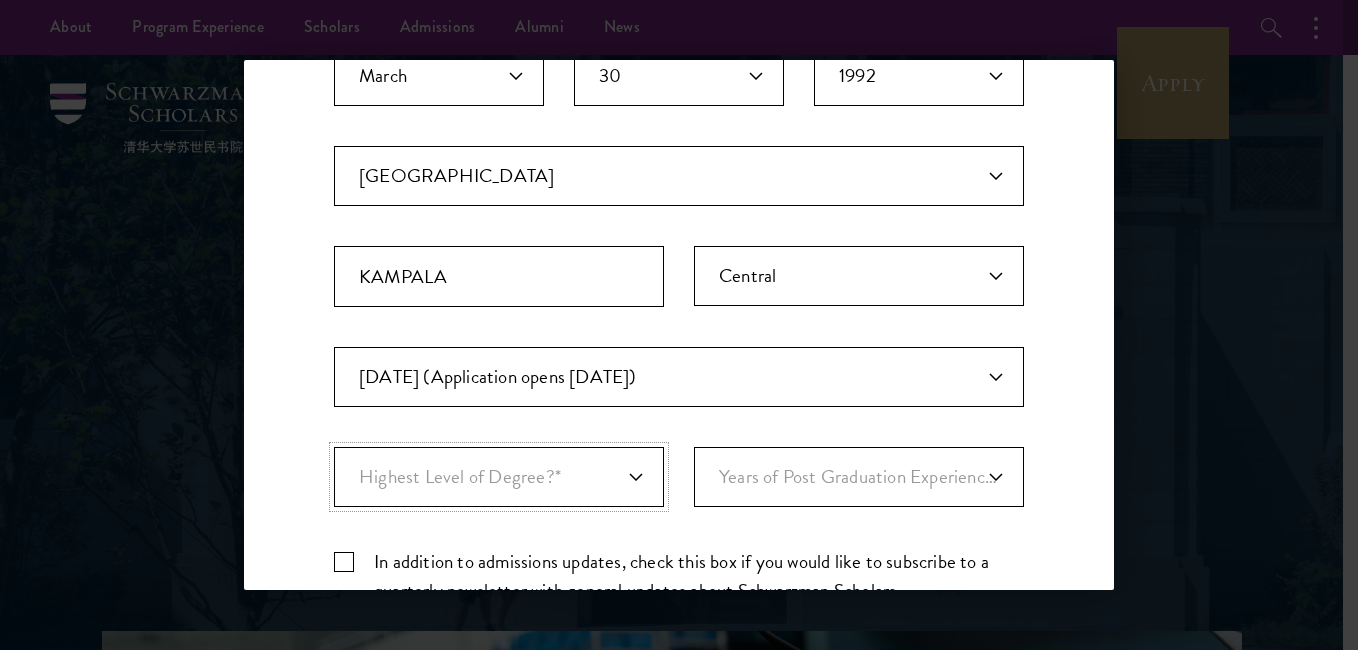 click on "Highest Level of Degree?* PHD Bachelor's Master's Current Undergraduate Student" at bounding box center (499, 477) 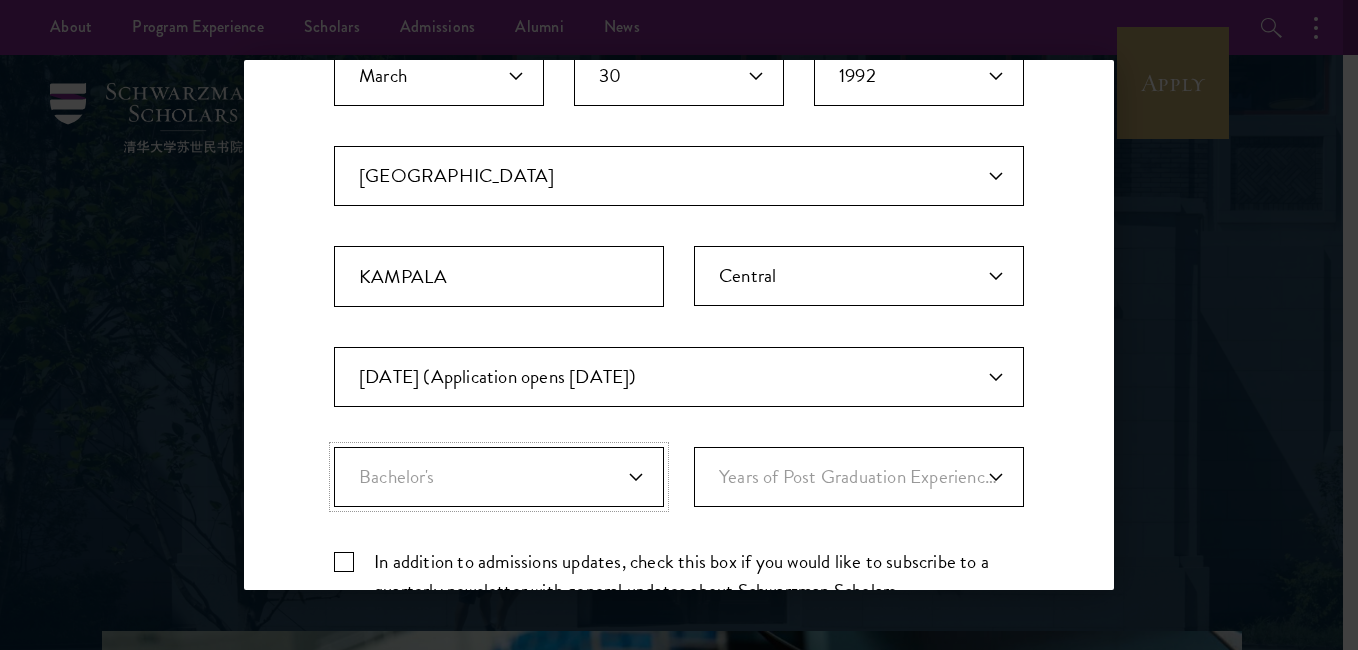 click on "Highest Level of Degree?* PHD Bachelor's Master's Current Undergraduate Student" at bounding box center [499, 477] 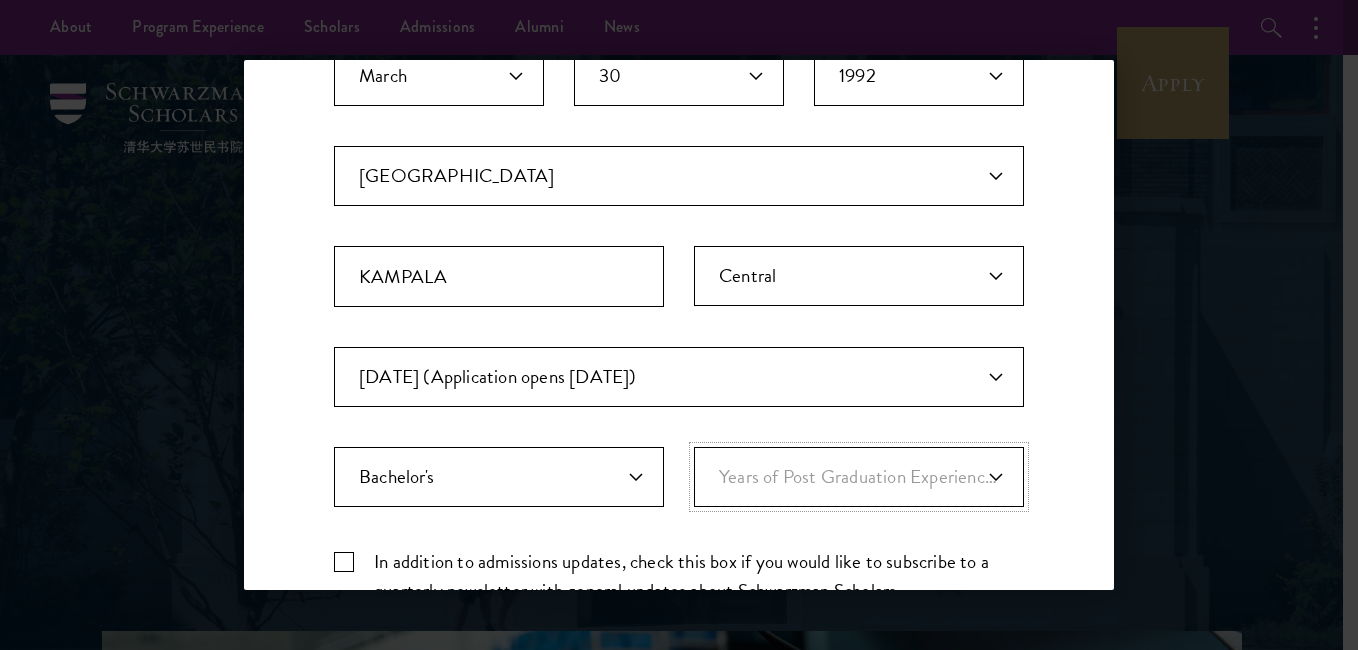 click on "Years of Post Graduation Experience?* 1 2 3 4 5 6 7 8 9 10" at bounding box center (859, 477) 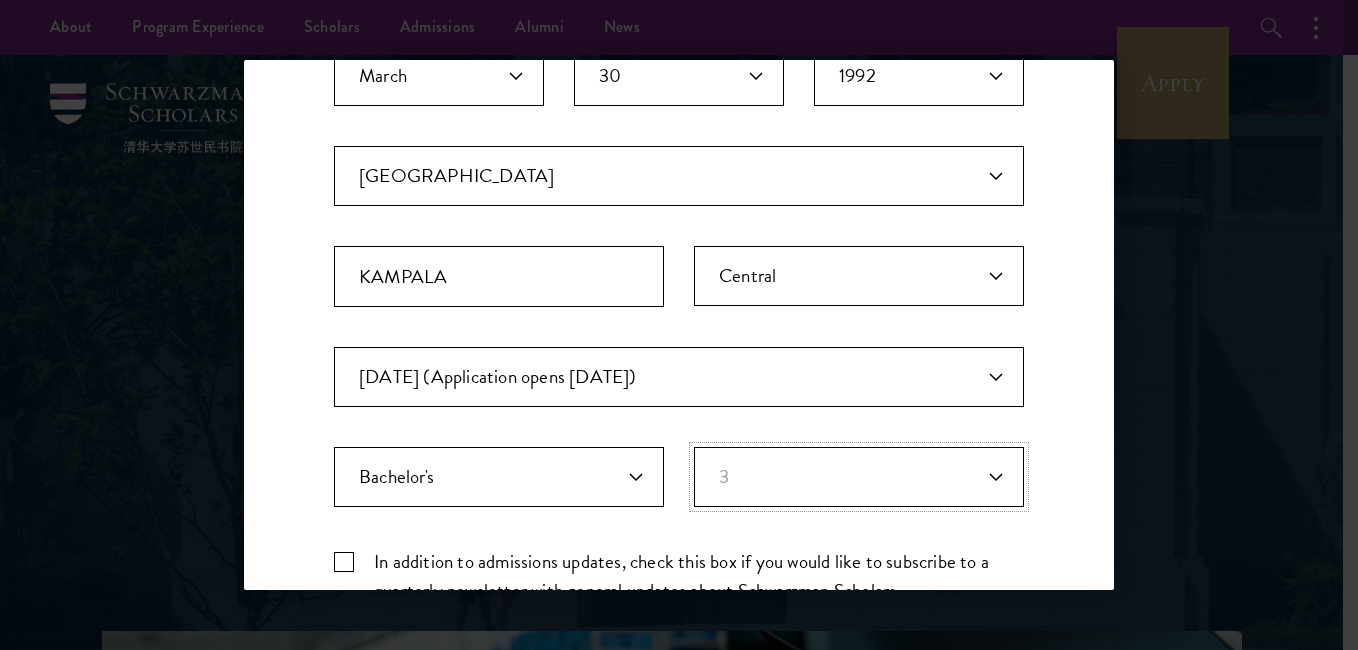 click on "Years of Post Graduation Experience?* 1 2 3 4 5 6 7 8 9 10" at bounding box center (859, 477) 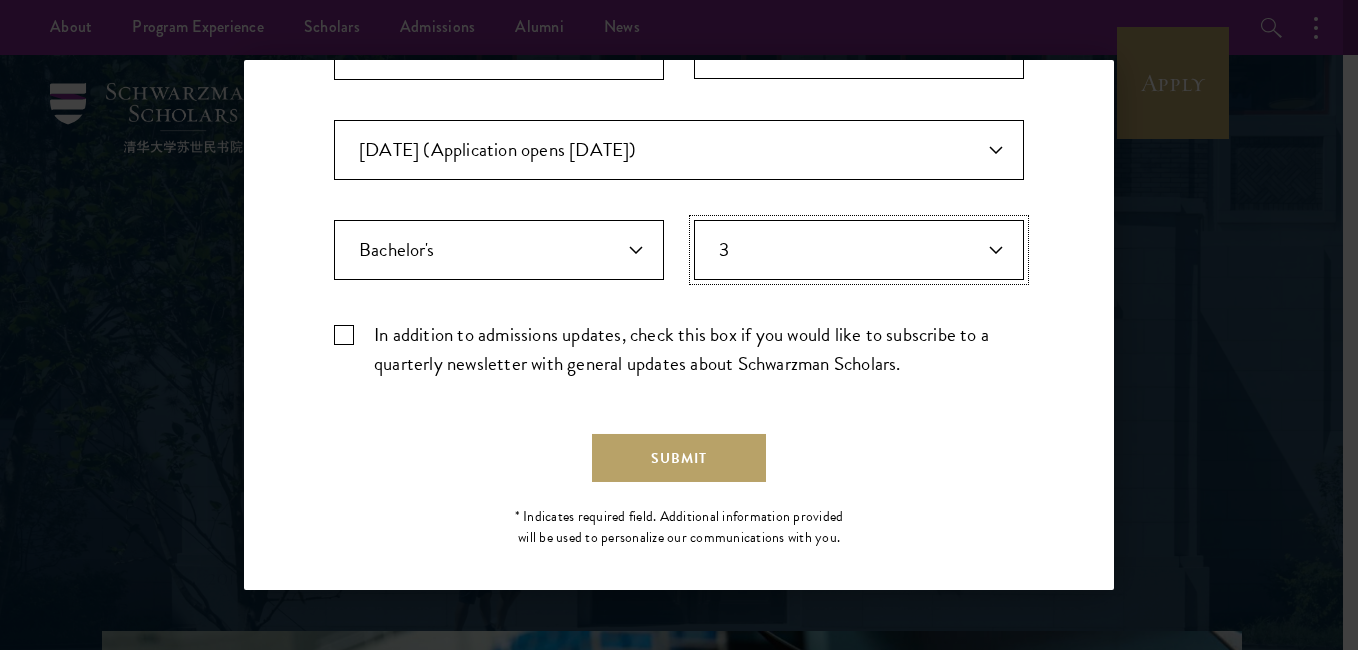 scroll, scrollTop: 710, scrollLeft: 0, axis: vertical 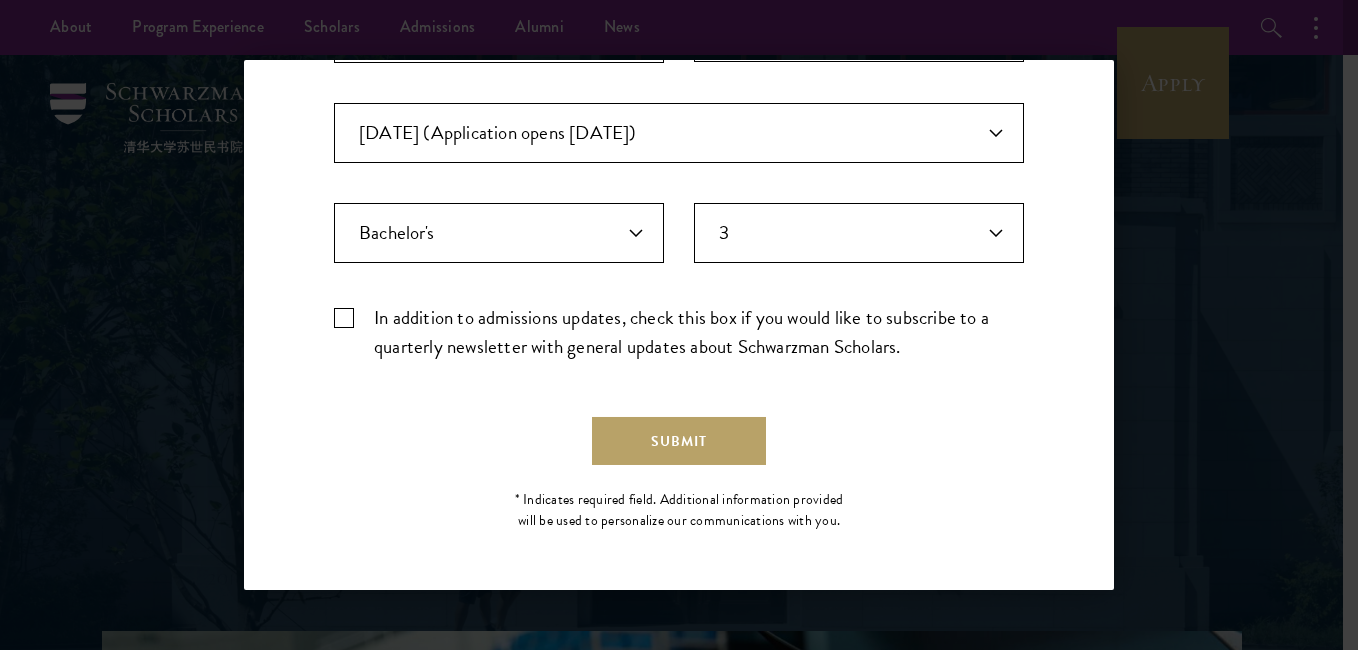 click on "In addition to admissions updates, check this box if you would like to subscribe to a quarterly newsletter with general updates about Schwarzman Scholars." at bounding box center (679, 332) 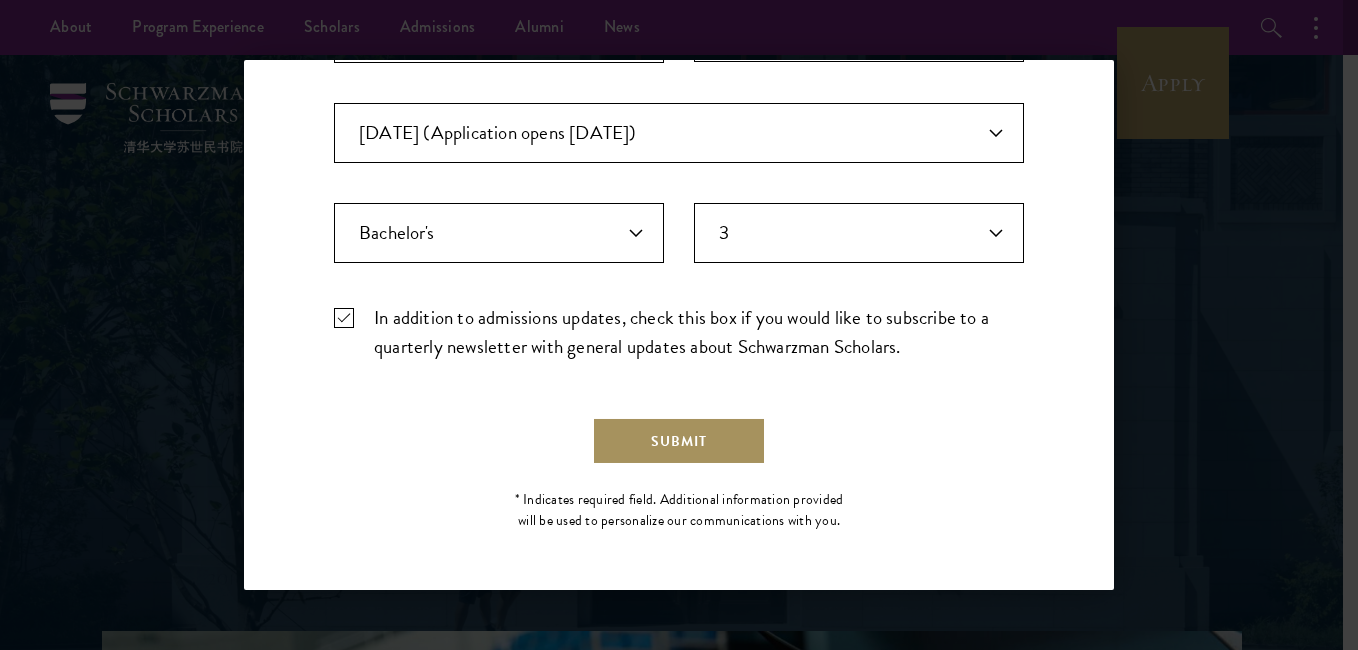 click on "Submit" at bounding box center (679, 441) 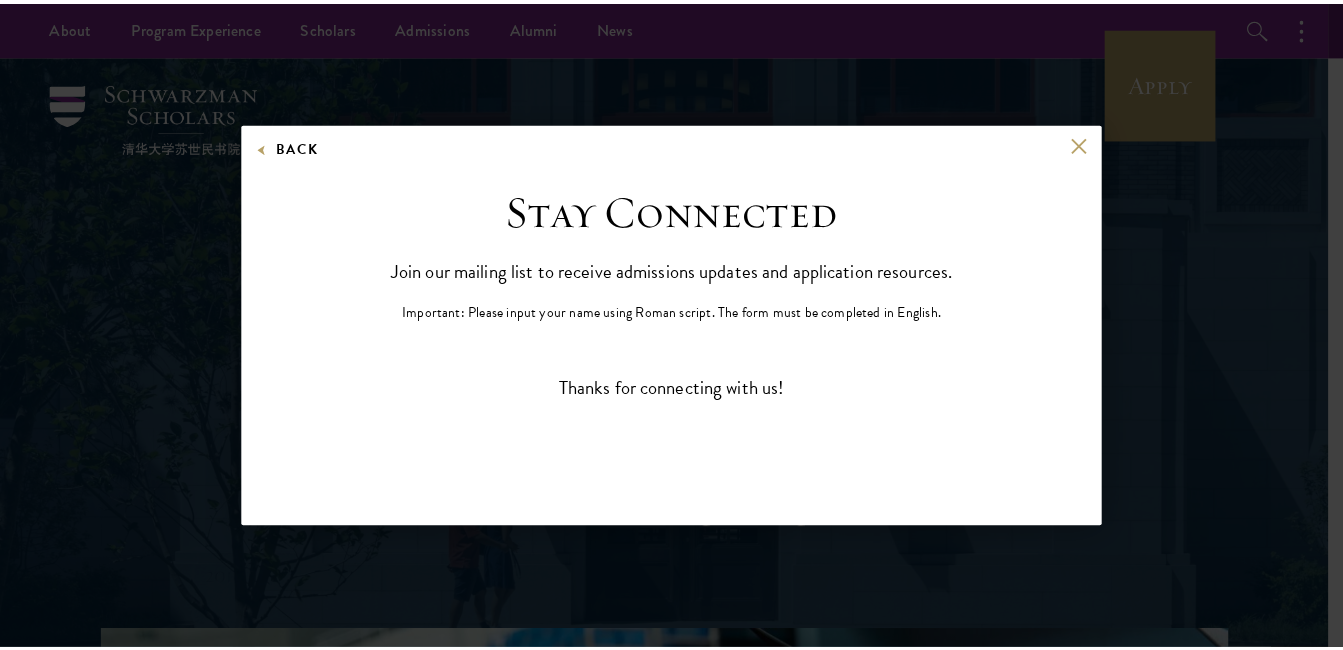 scroll, scrollTop: 0, scrollLeft: 0, axis: both 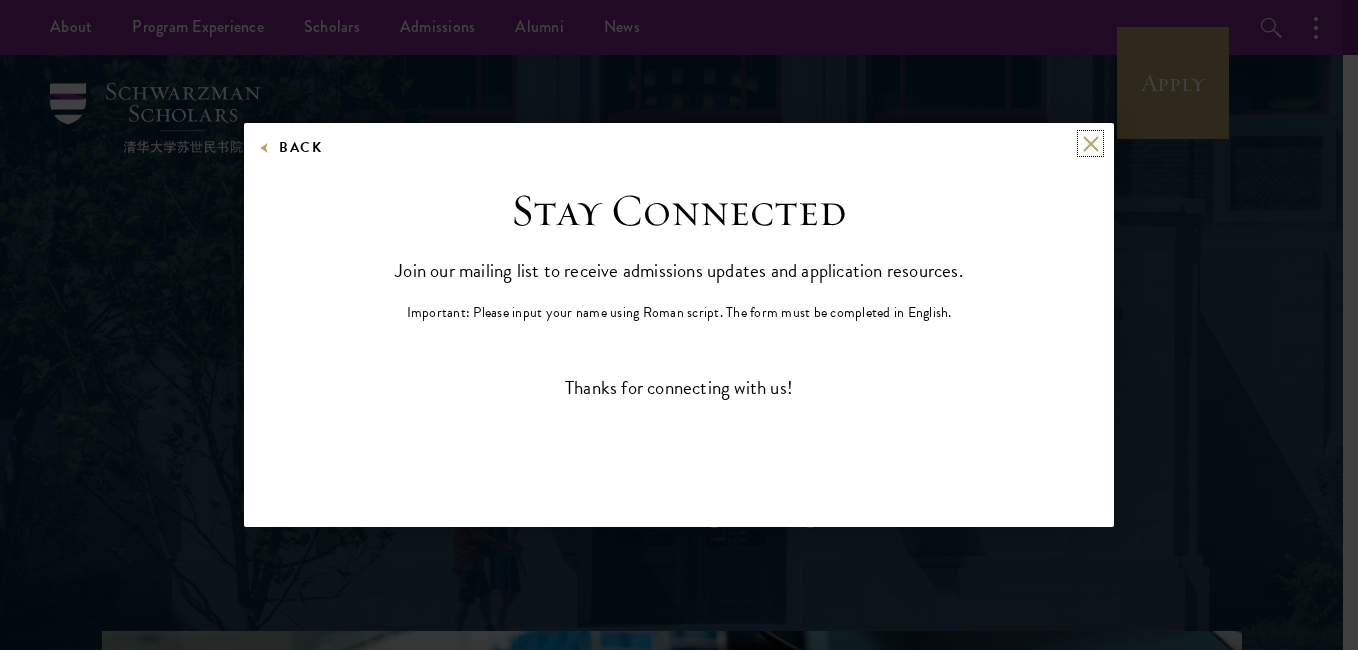 click at bounding box center (1090, 143) 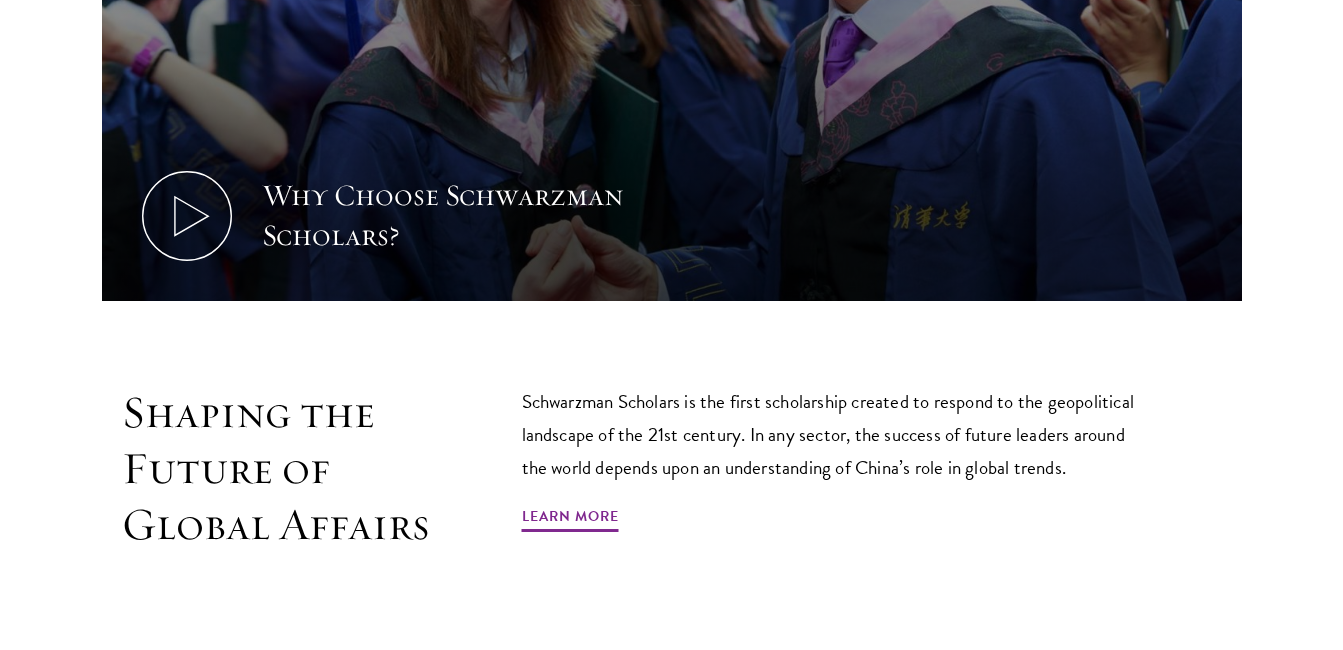 scroll, scrollTop: 986, scrollLeft: 0, axis: vertical 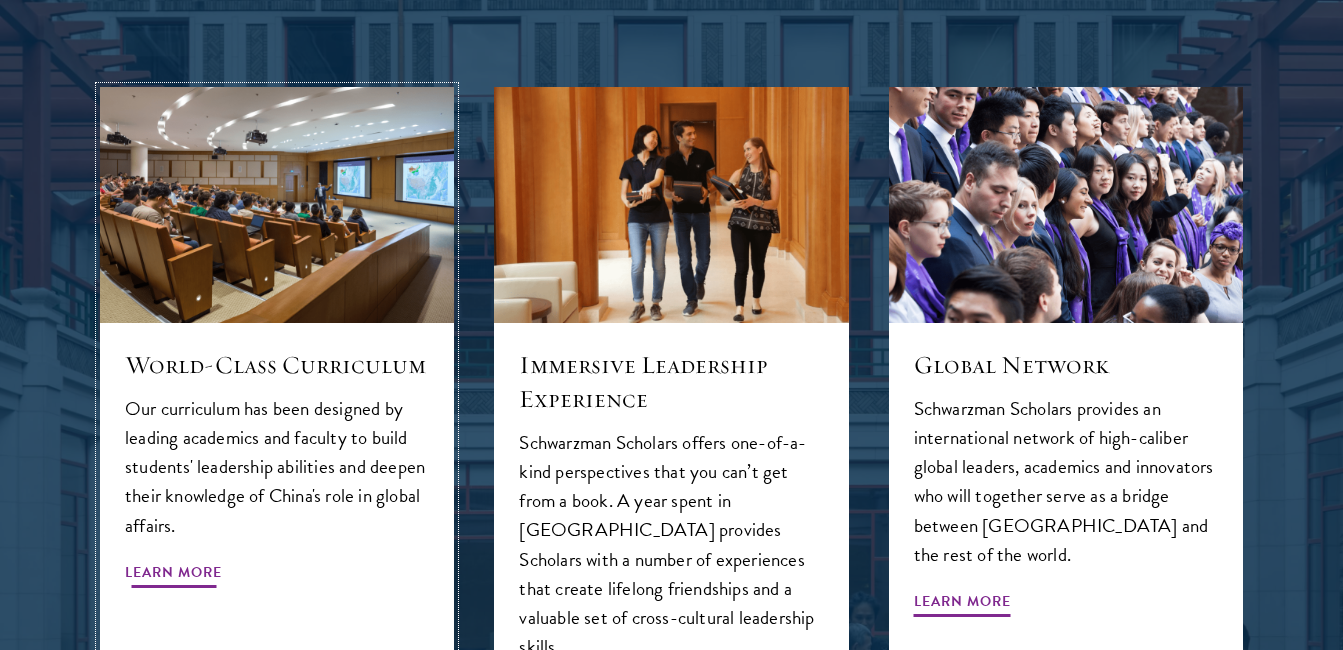 click on "Learn More" at bounding box center [173, 575] 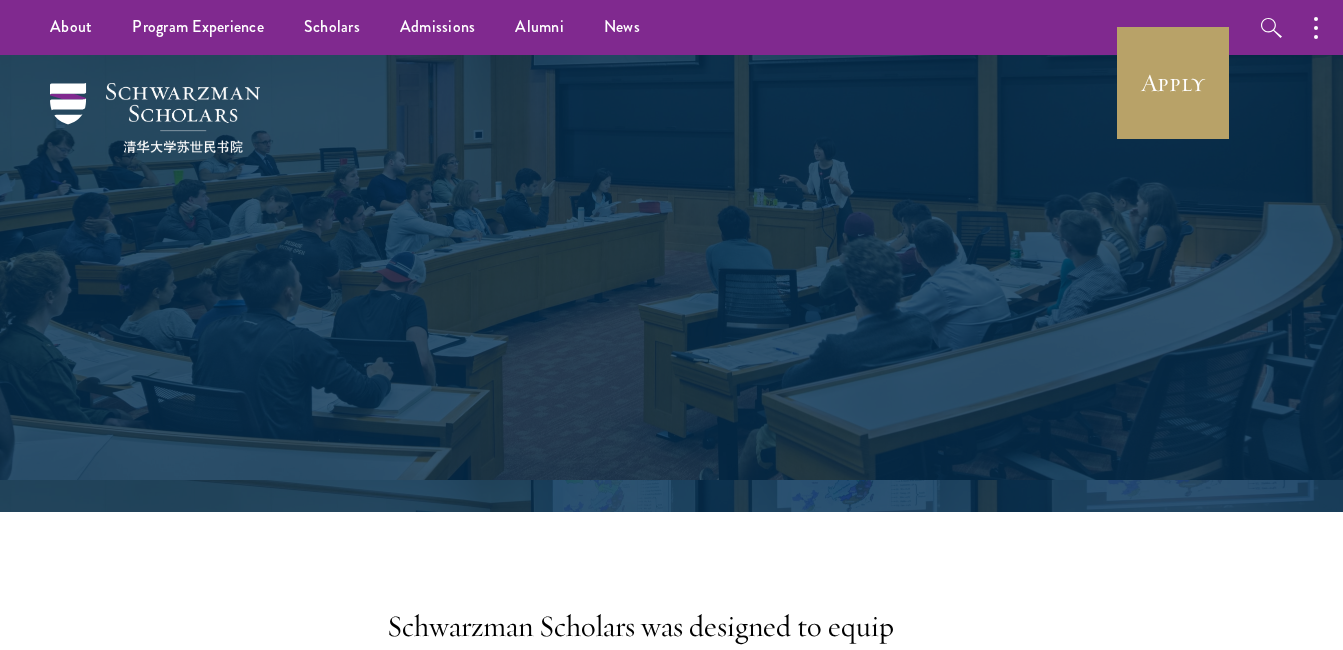 scroll, scrollTop: 0, scrollLeft: 0, axis: both 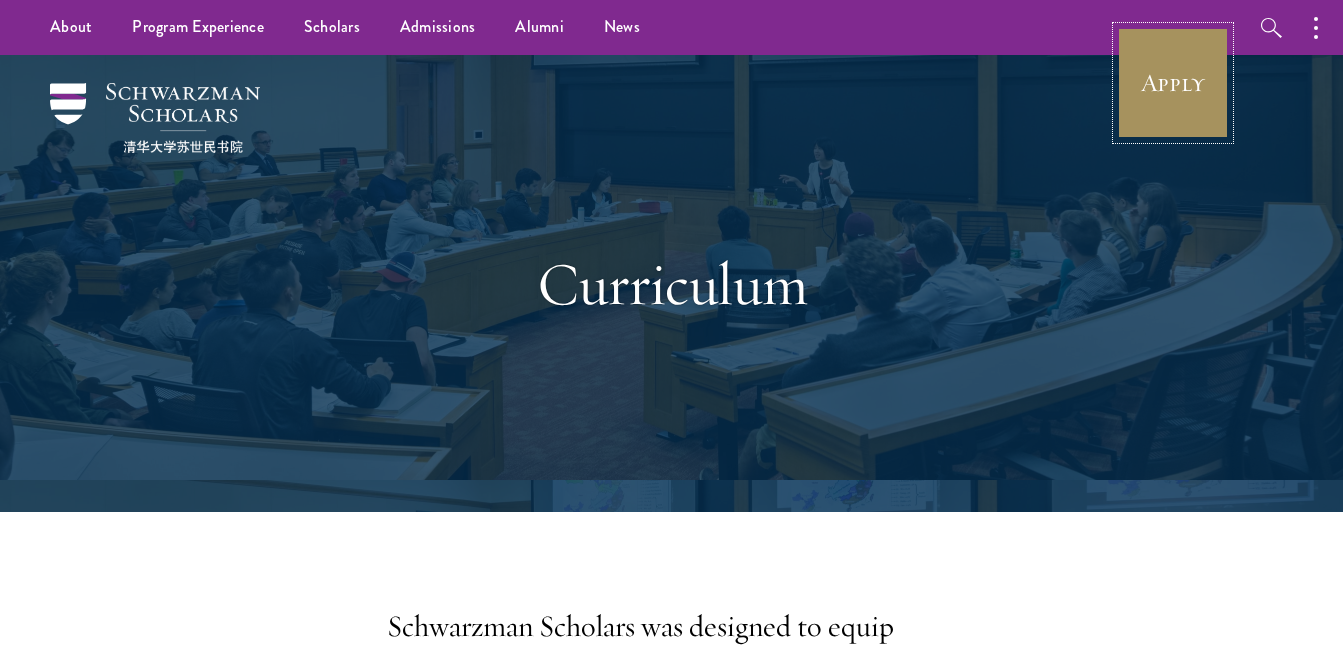 click on "Apply" at bounding box center (1173, 83) 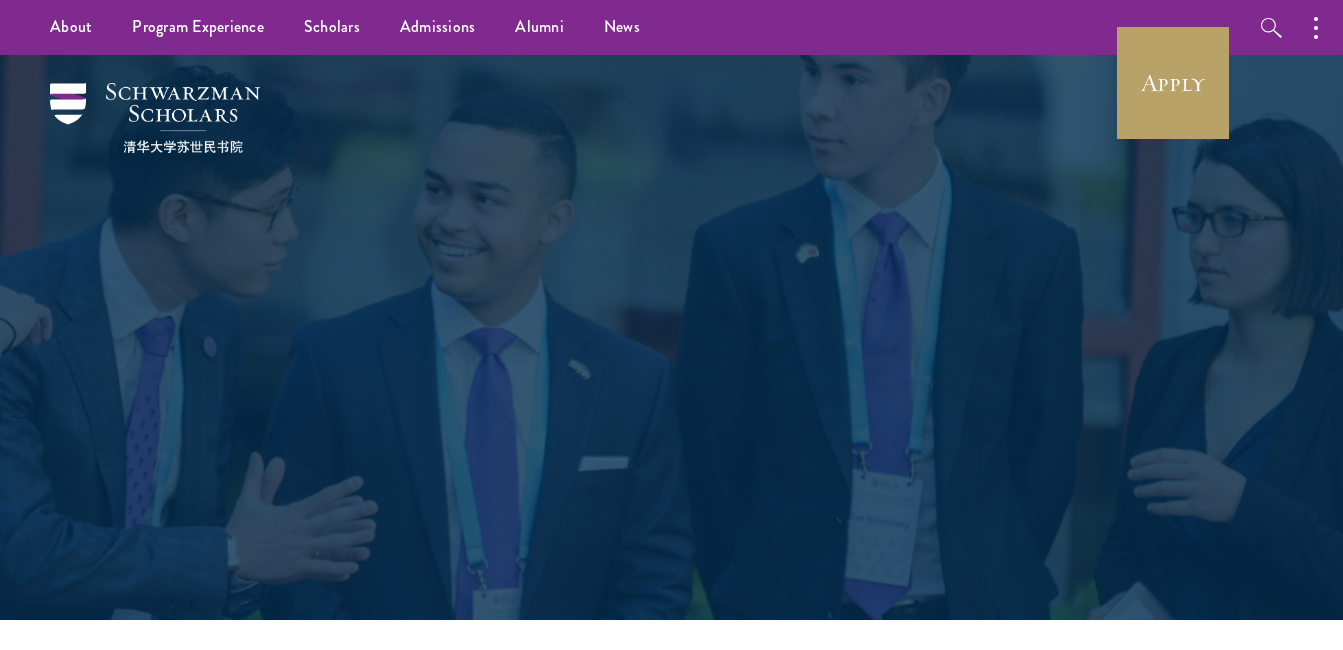 scroll, scrollTop: 0, scrollLeft: 0, axis: both 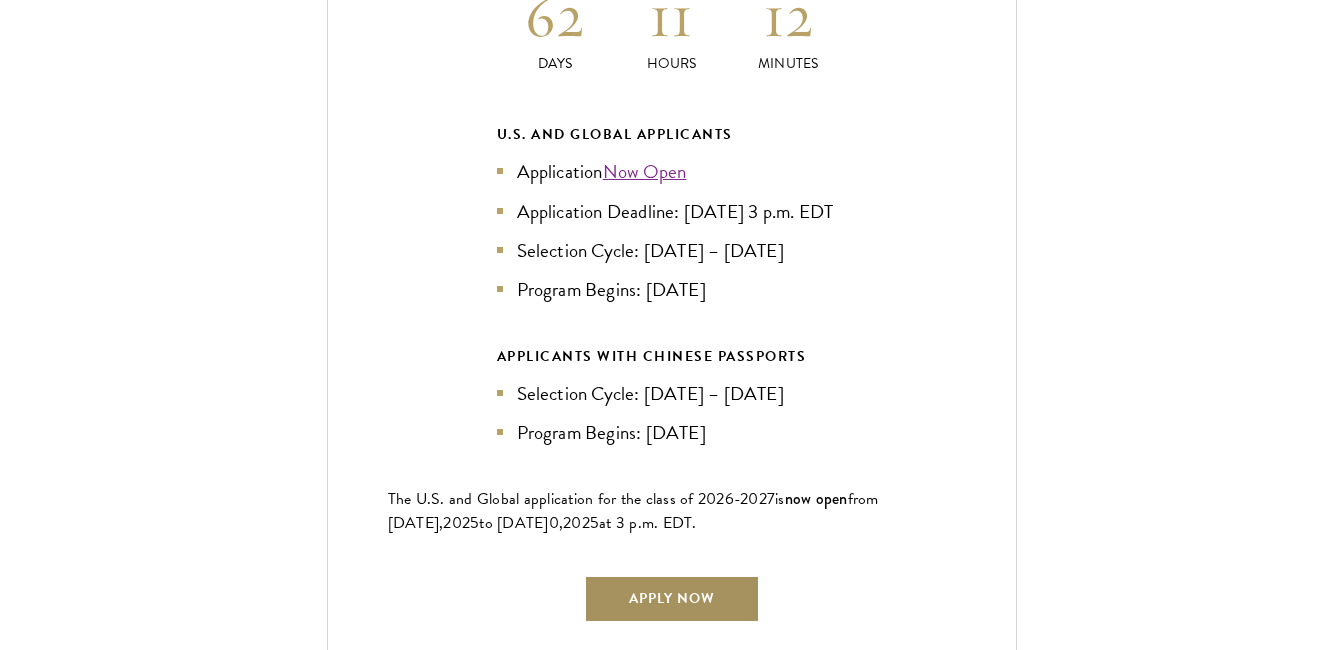 click on "Apply Now" at bounding box center [672, 599] 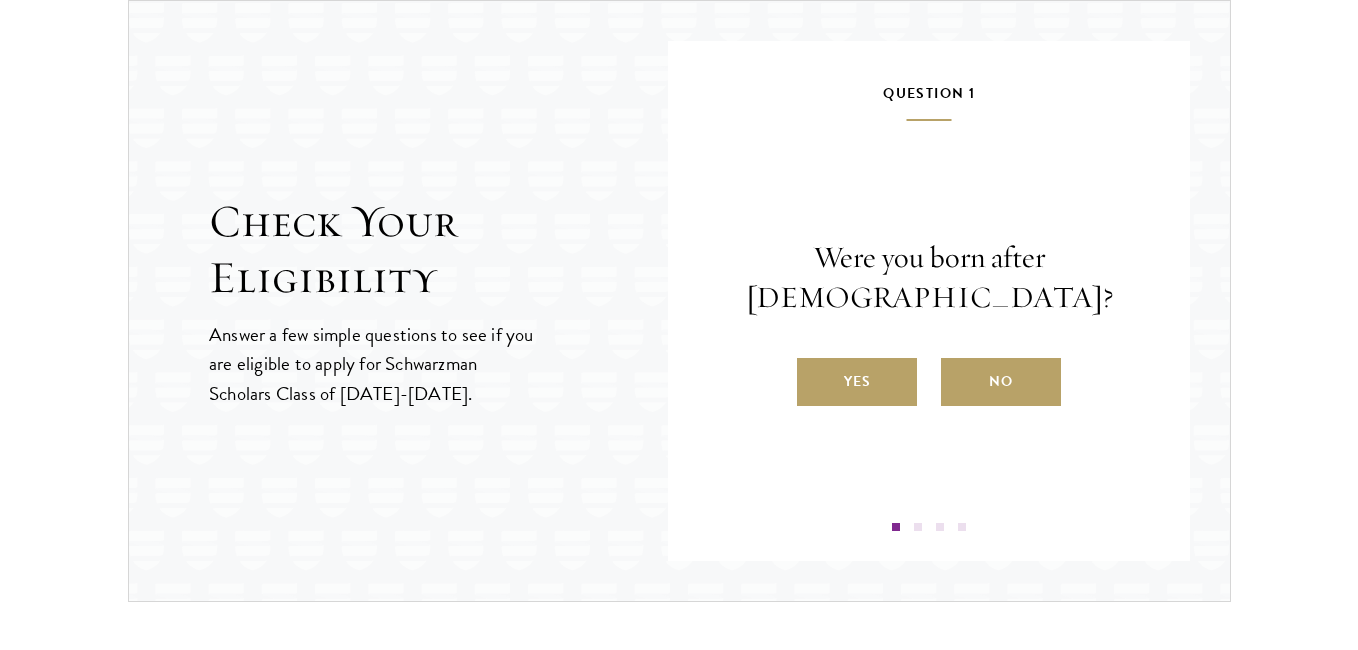 scroll, scrollTop: 0, scrollLeft: 0, axis: both 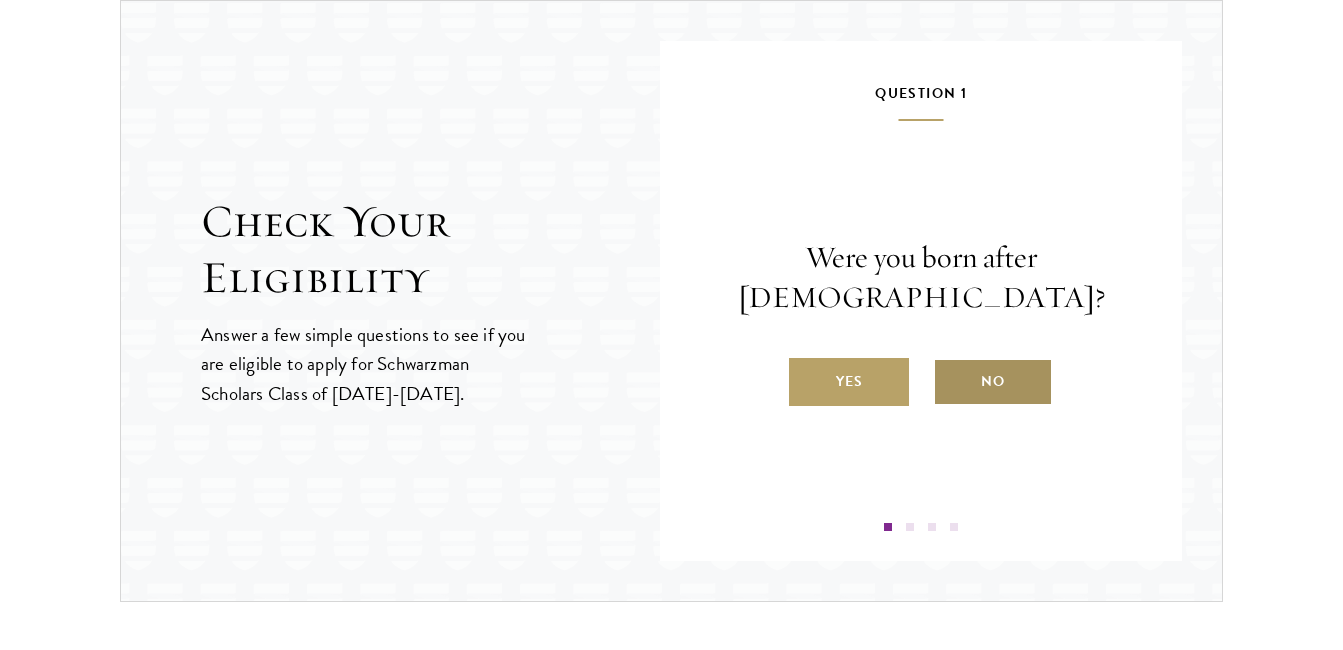 click on "No" at bounding box center [993, 382] 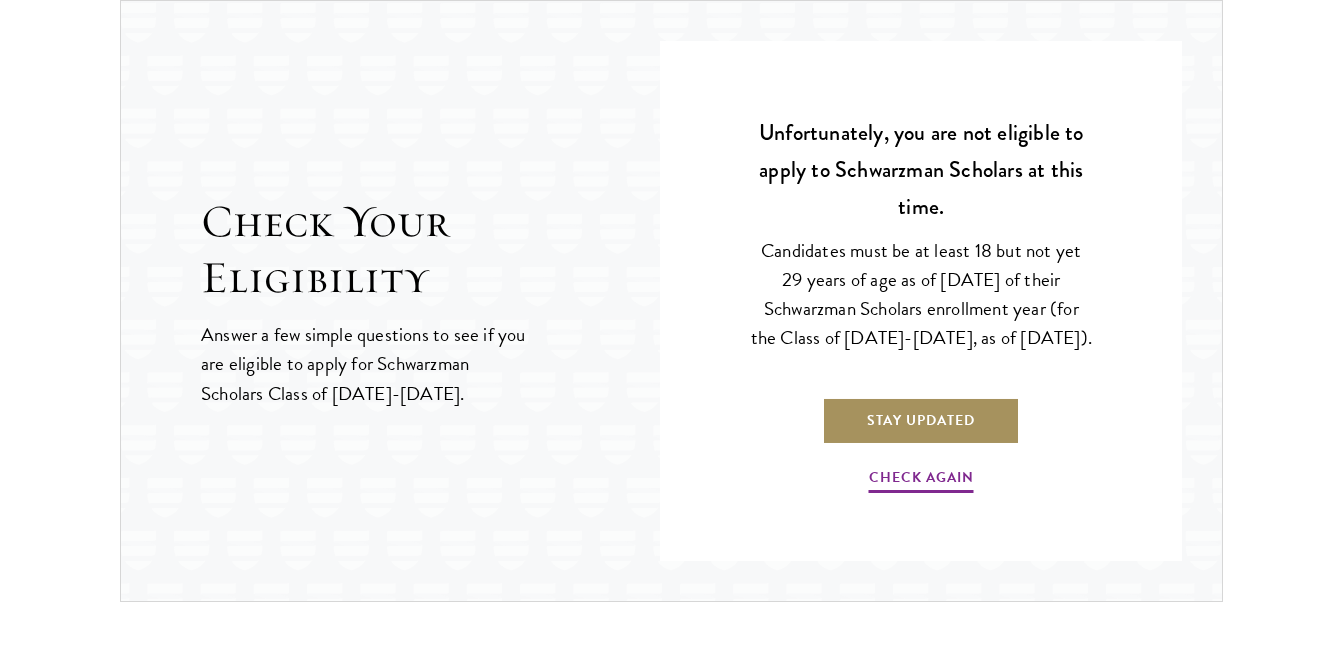 click on "Stay Updated" at bounding box center (921, 421) 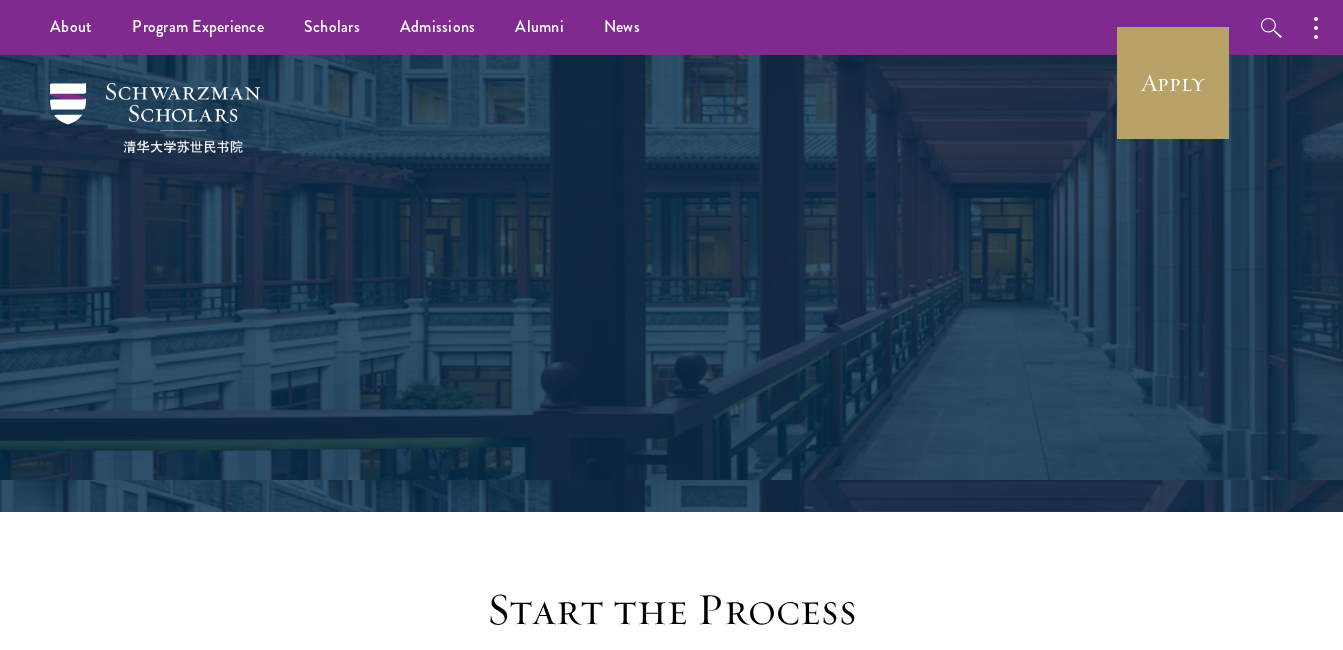 scroll, scrollTop: 0, scrollLeft: 0, axis: both 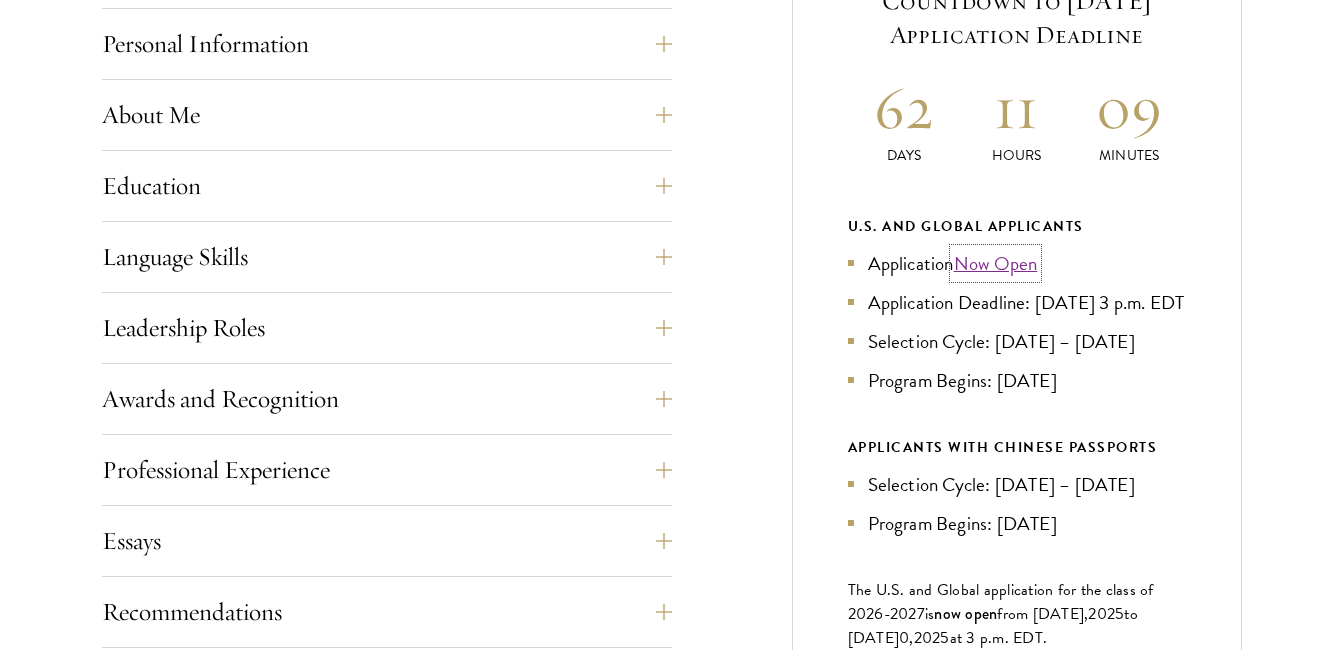 click on "Now Open" at bounding box center (996, 263) 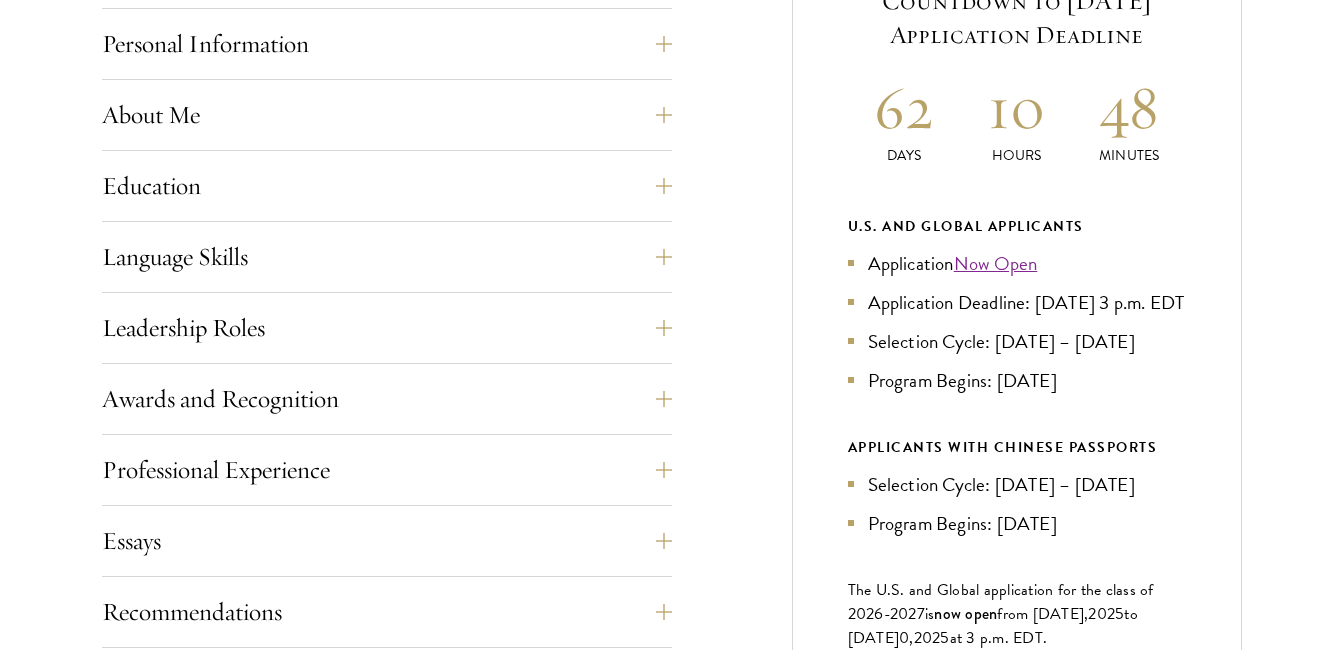 click on "Start the Process
Take the first step toward joining a global community that will shape the future.
Application Home Page
The online application form must be completed in English. All requirements must be submitted electronically; we do not accept materials via email or mail.
To begin, create an account to start a new application. The email address provided to create your account will be used for all correspondence about your admissions status. After creating an account, a system-generated email will be sent to you with a temporary PIN to activate your account. If you do not receive this email immediately, check your spam/junk folders. Add  [EMAIL_ADDRESS][DOMAIN_NAME]  to your safe senders list.
Personal Information
About Me
Biographical Profile:  Scholars .
Resume/Curriculum Vitae:
Video Introduction:
Interests:
Reapplicant Information:" at bounding box center [671, 368] 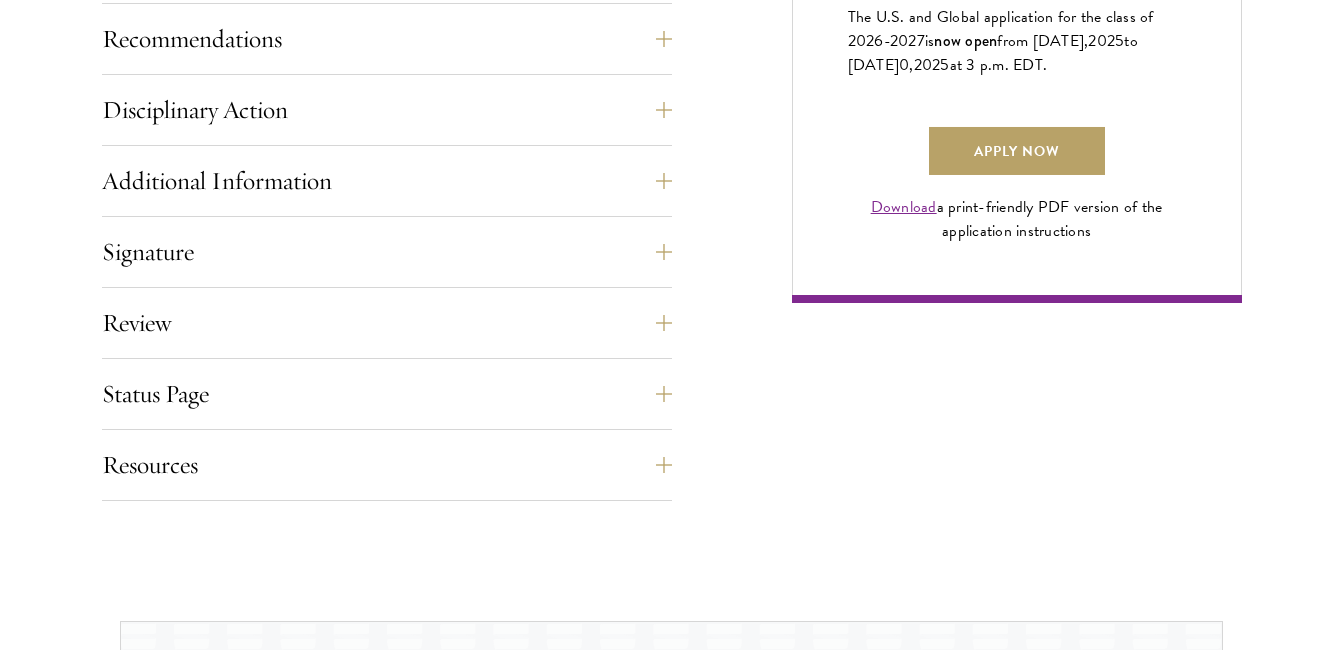 scroll, scrollTop: 1573, scrollLeft: 0, axis: vertical 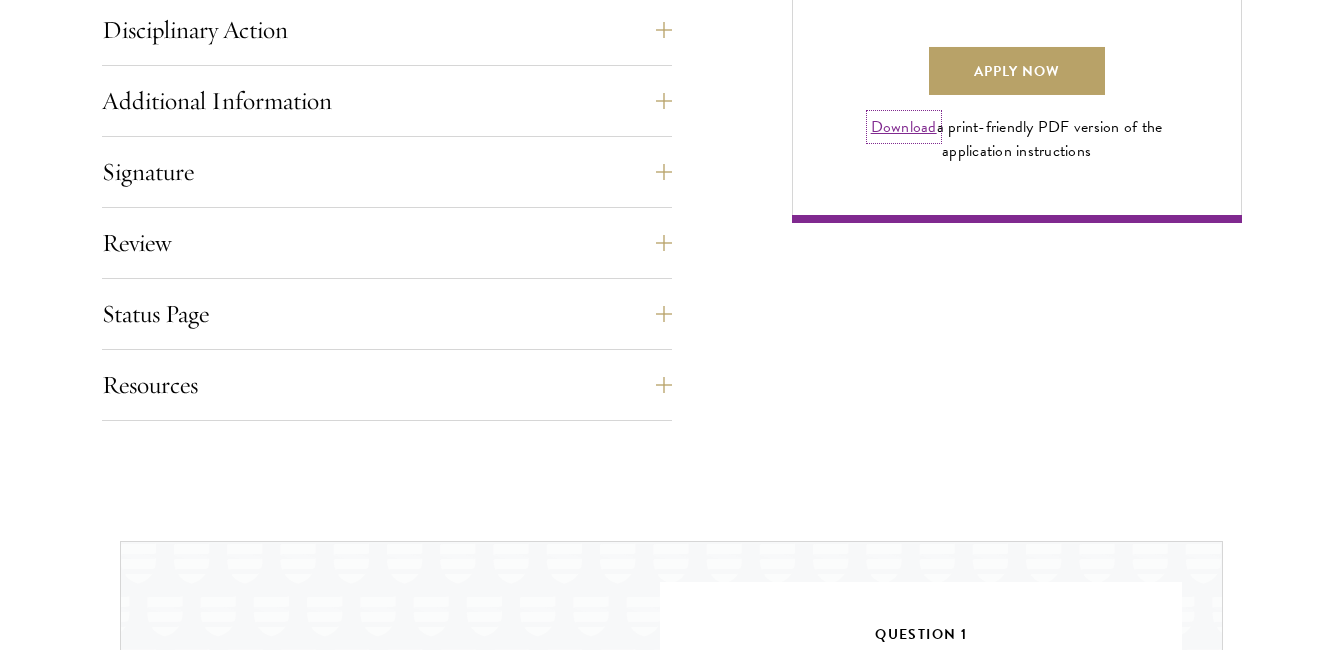 click on "Download" at bounding box center [904, 127] 